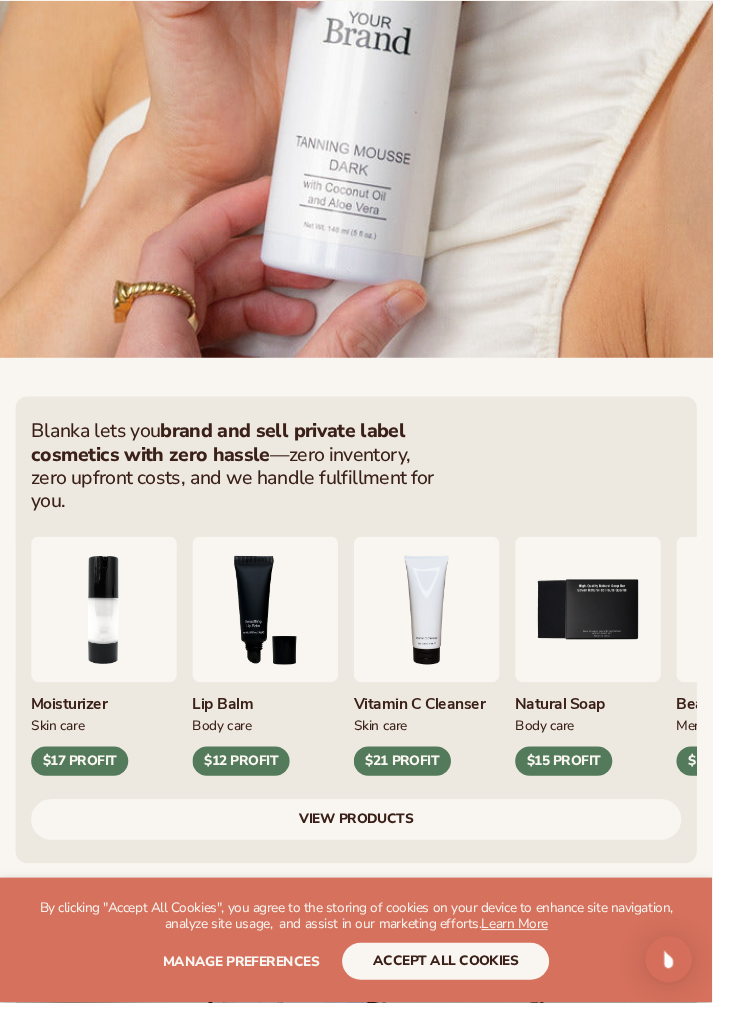 scroll, scrollTop: 923, scrollLeft: 0, axis: vertical 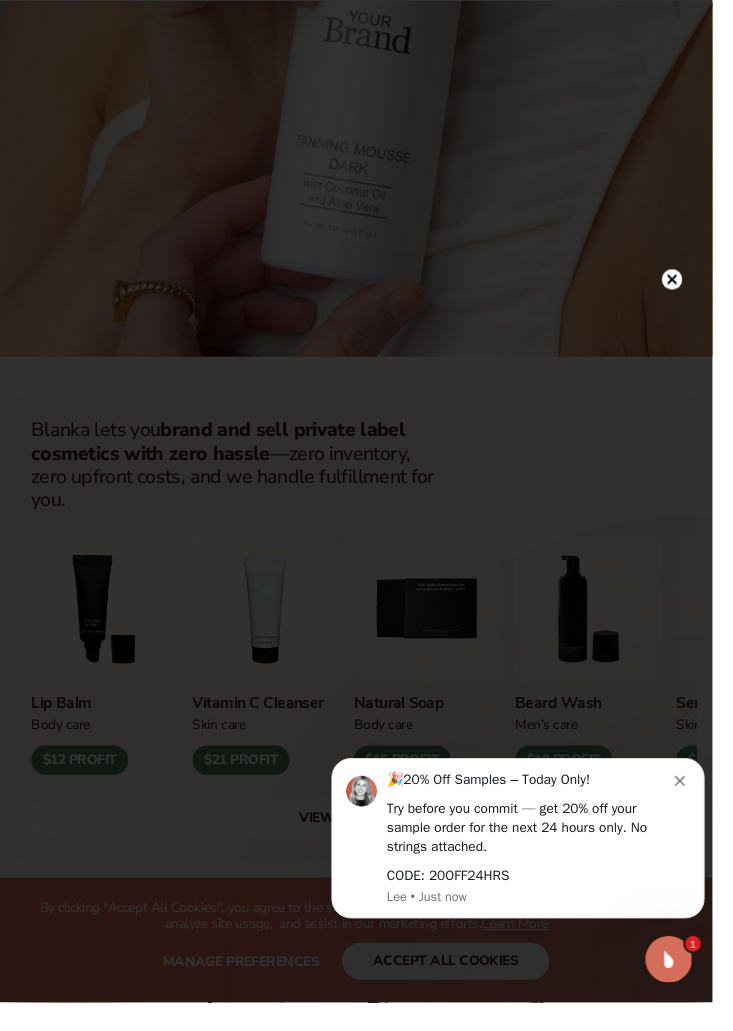 click at bounding box center [691, 287] 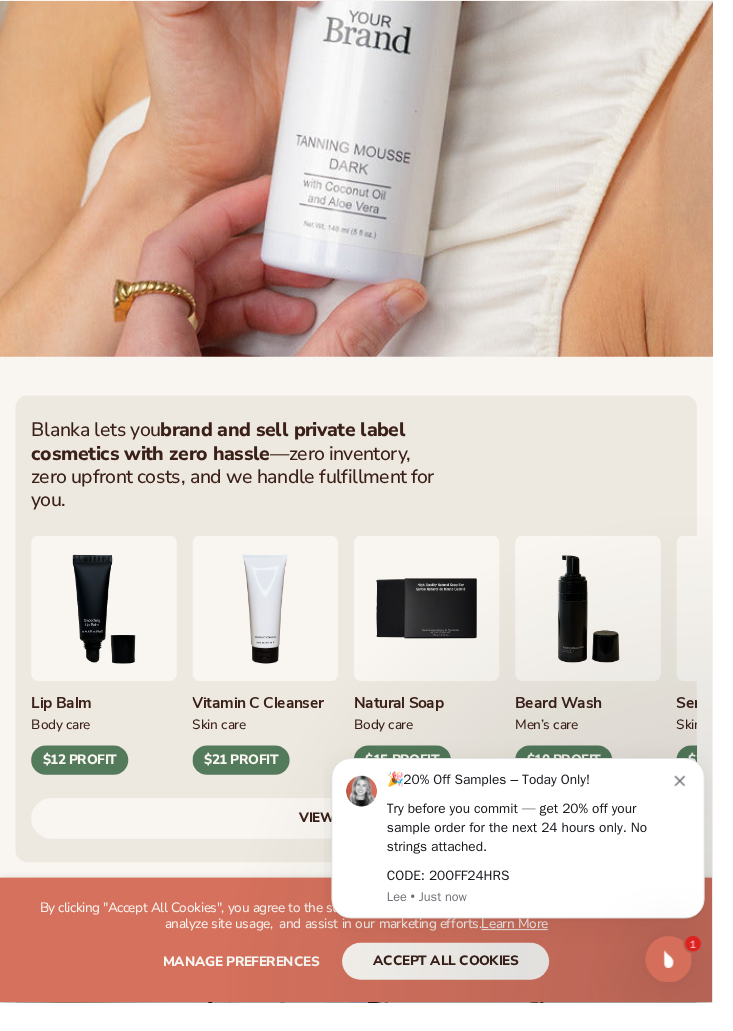 click on "Just add your brand. Blanka handles the rest.
beauty,skin care,wellness,makeup
The modern  way to build a  wellness  brand
Start free
100K+
Brands  built
4.9
Over 400 reviews
450+
High-quality products" at bounding box center [366, -222] 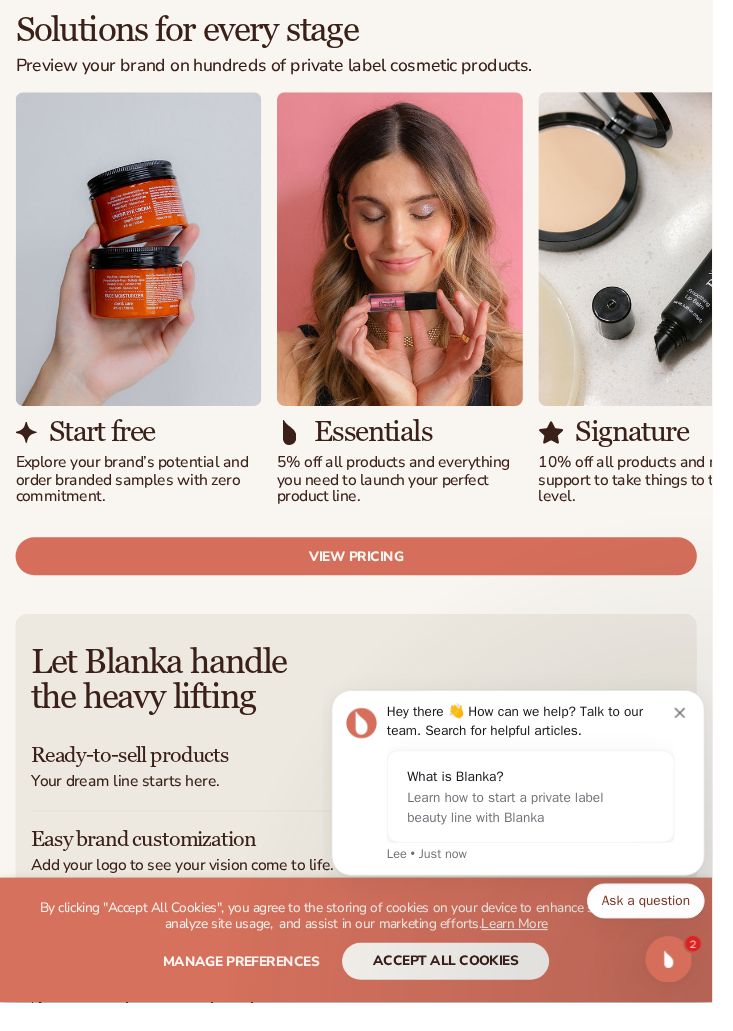 scroll, scrollTop: 3030, scrollLeft: 0, axis: vertical 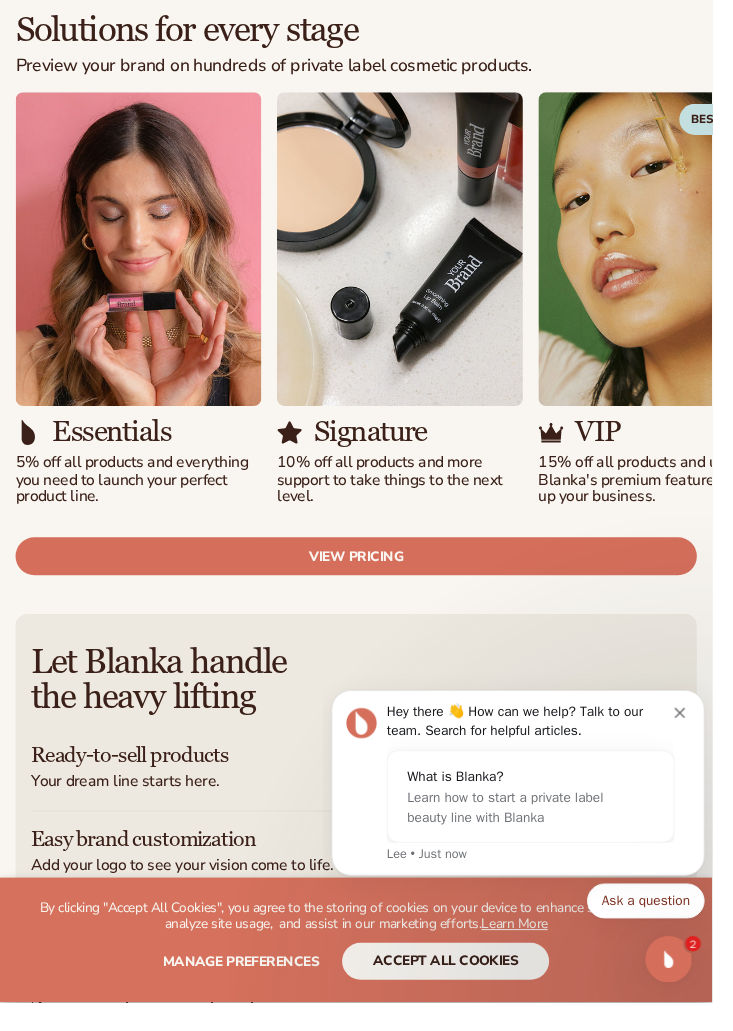click 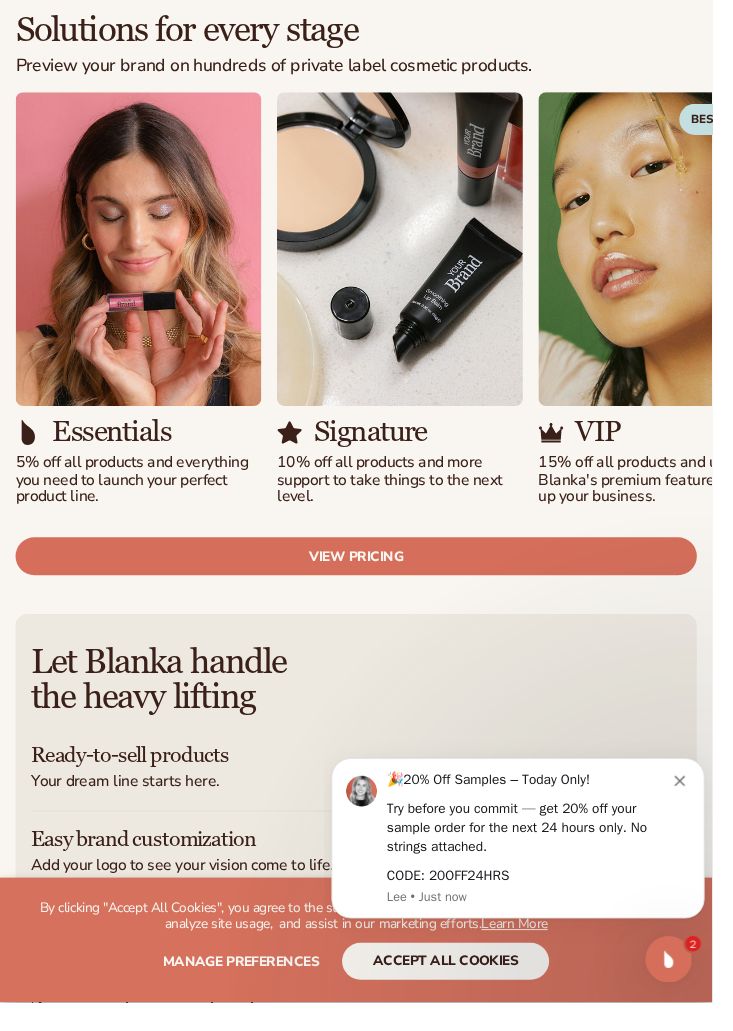 click 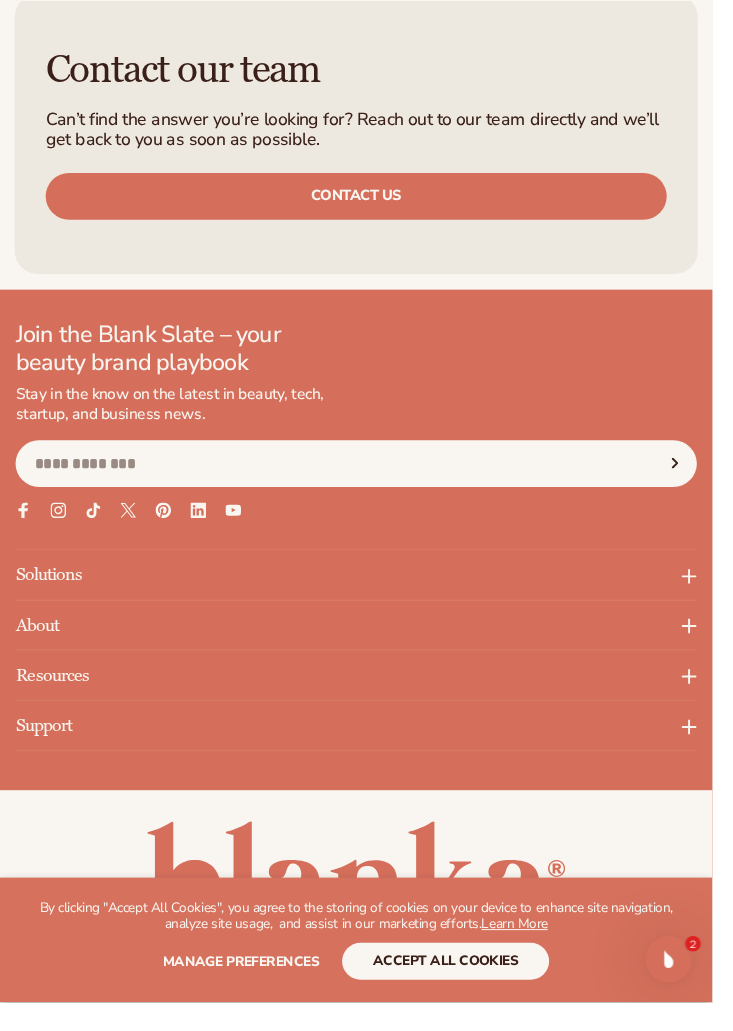 scroll, scrollTop: 10801, scrollLeft: 0, axis: vertical 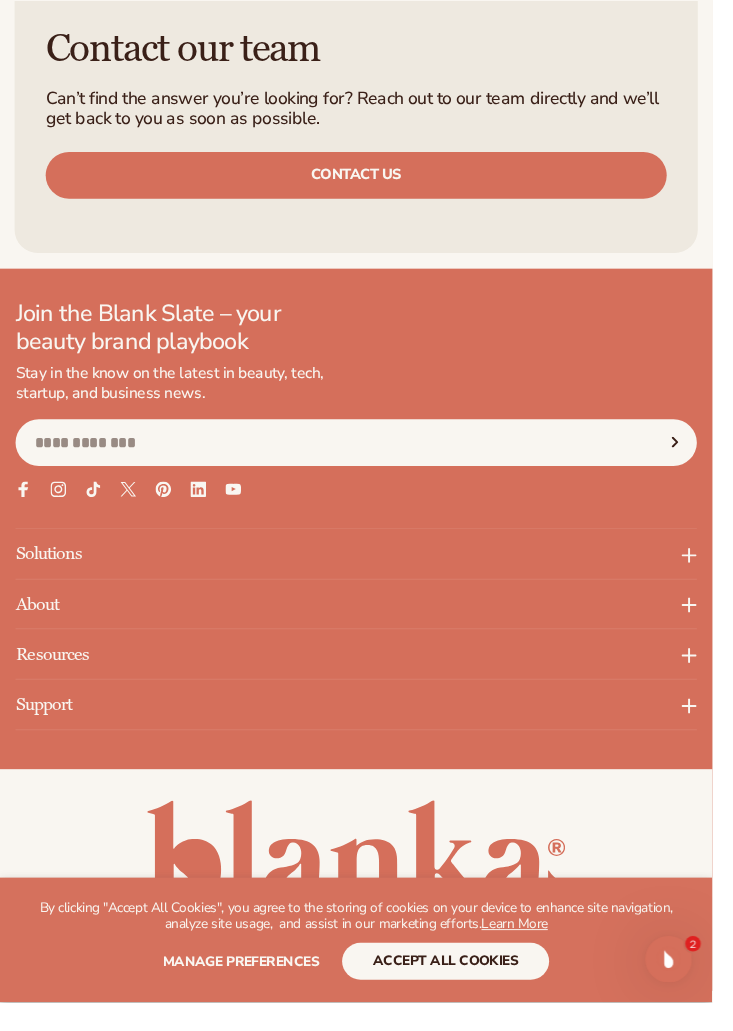 click on "Resources" at bounding box center (366, 672) 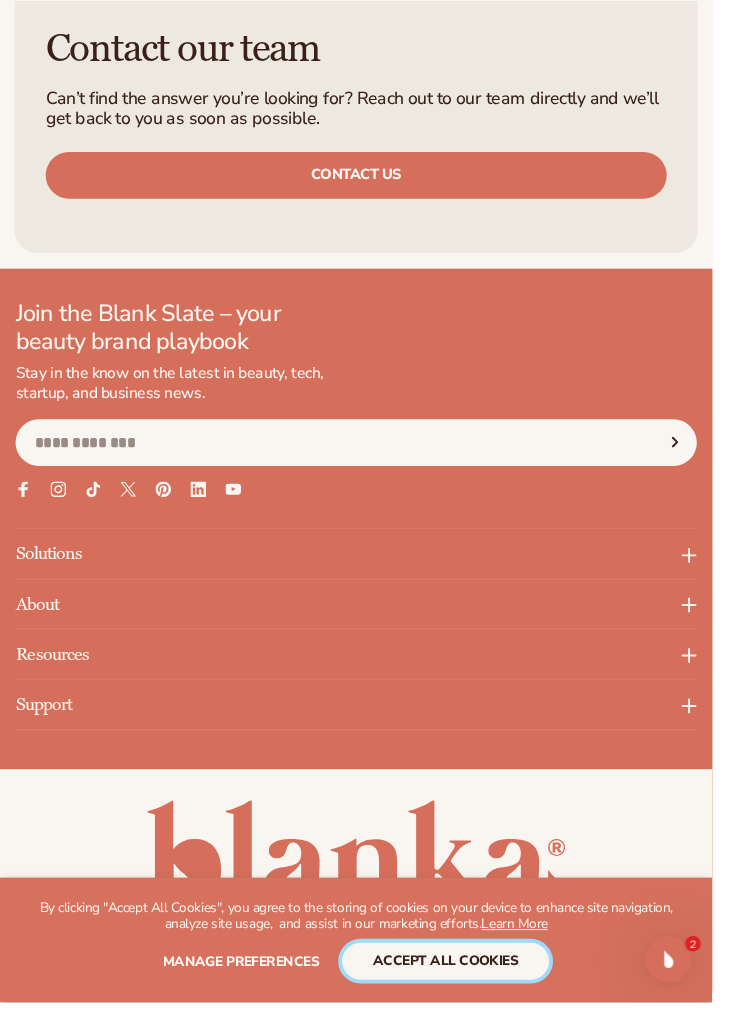 click on "accept all cookies" at bounding box center (459, 989) 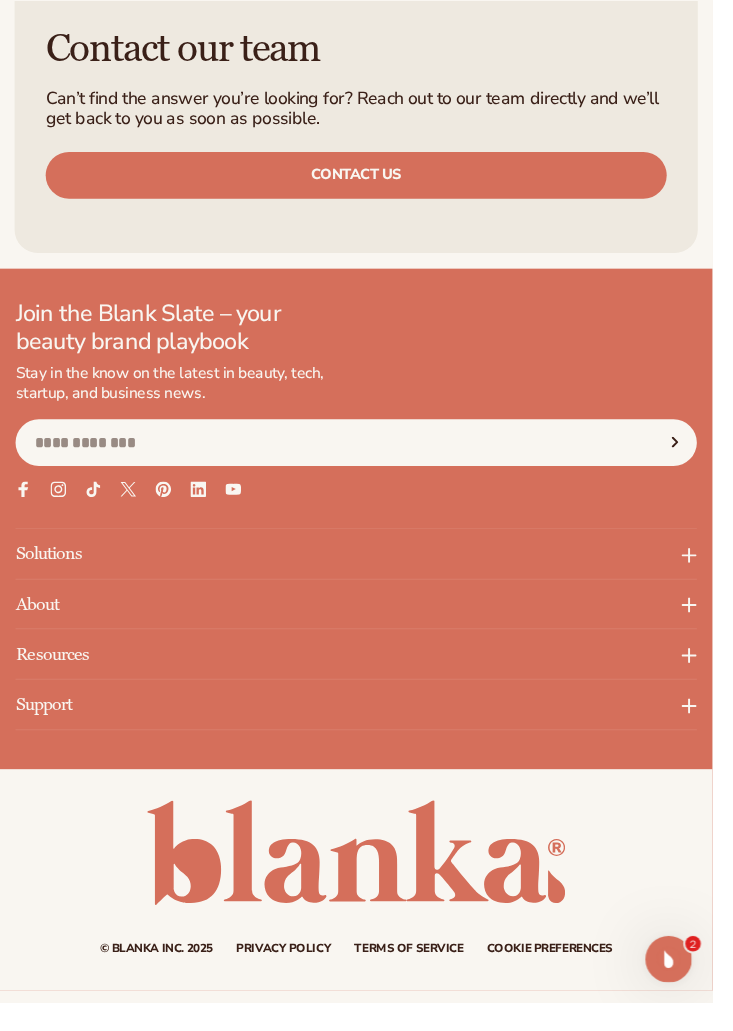 click 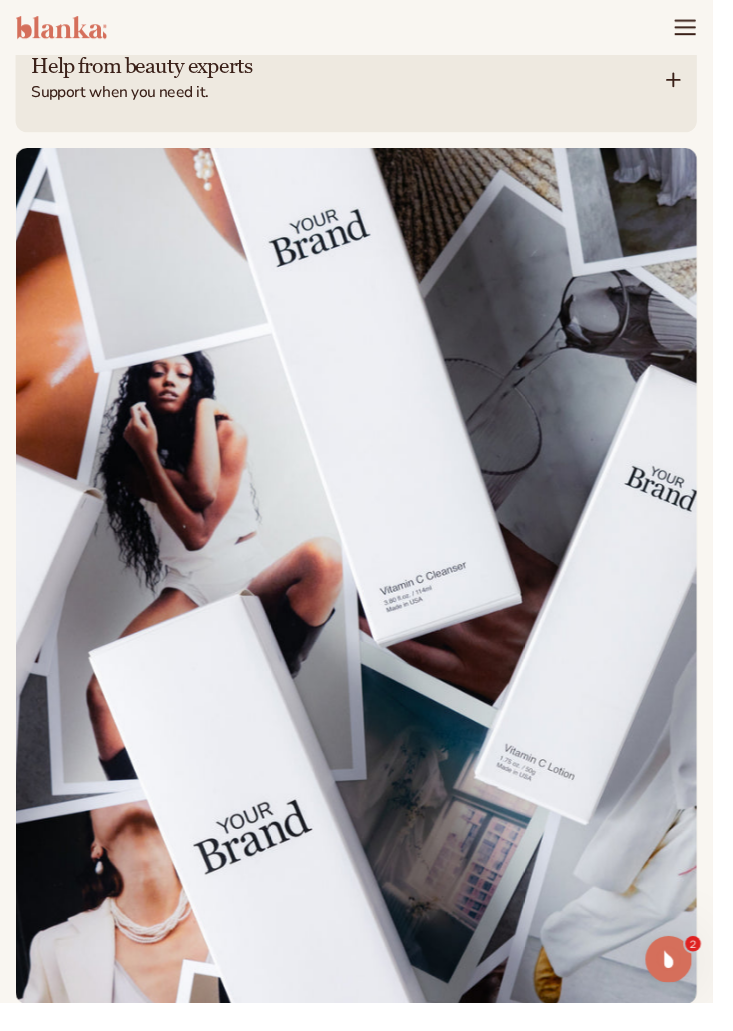 scroll, scrollTop: 4083, scrollLeft: 0, axis: vertical 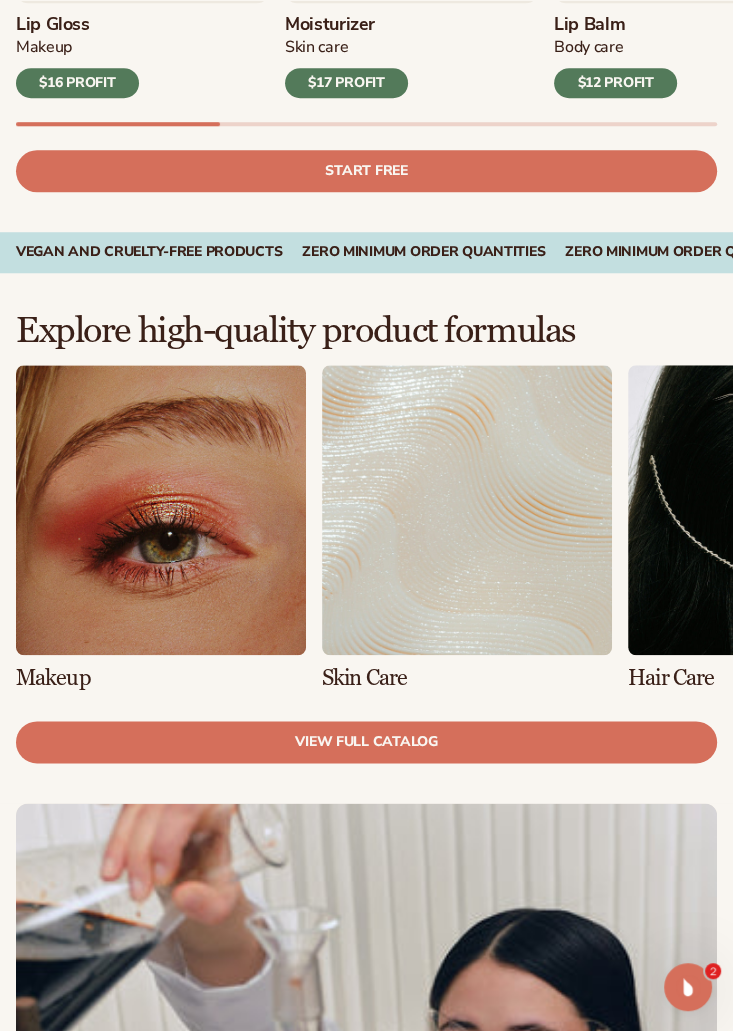 click on "view full catalog" at bounding box center (366, 742) 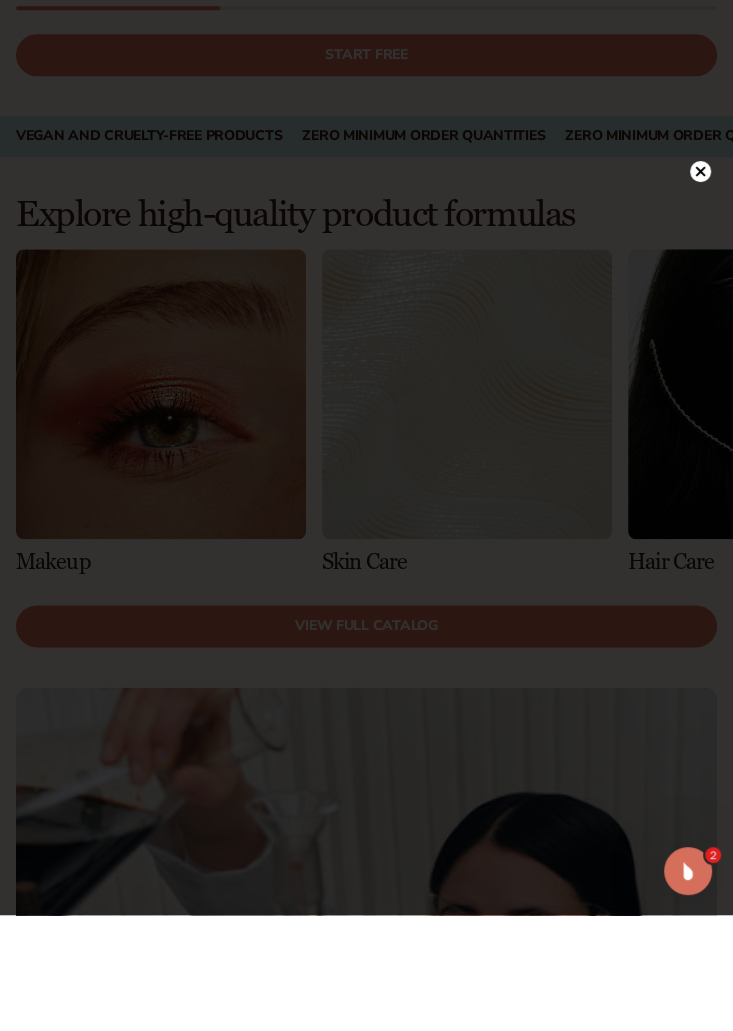 scroll, scrollTop: 884, scrollLeft: 0, axis: vertical 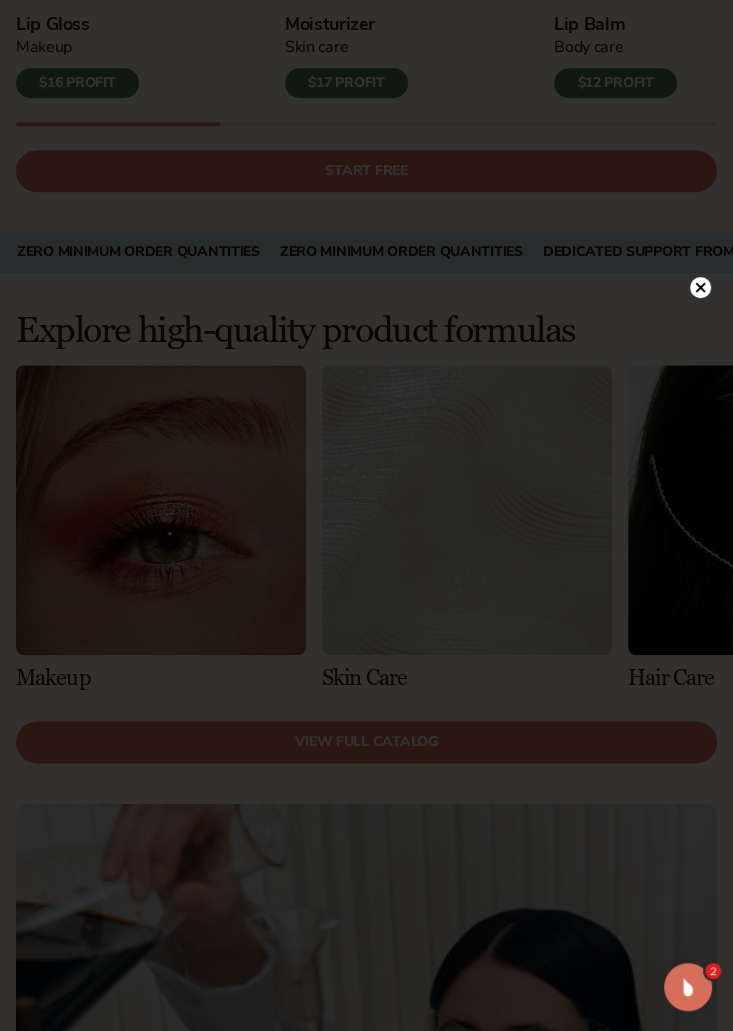 click 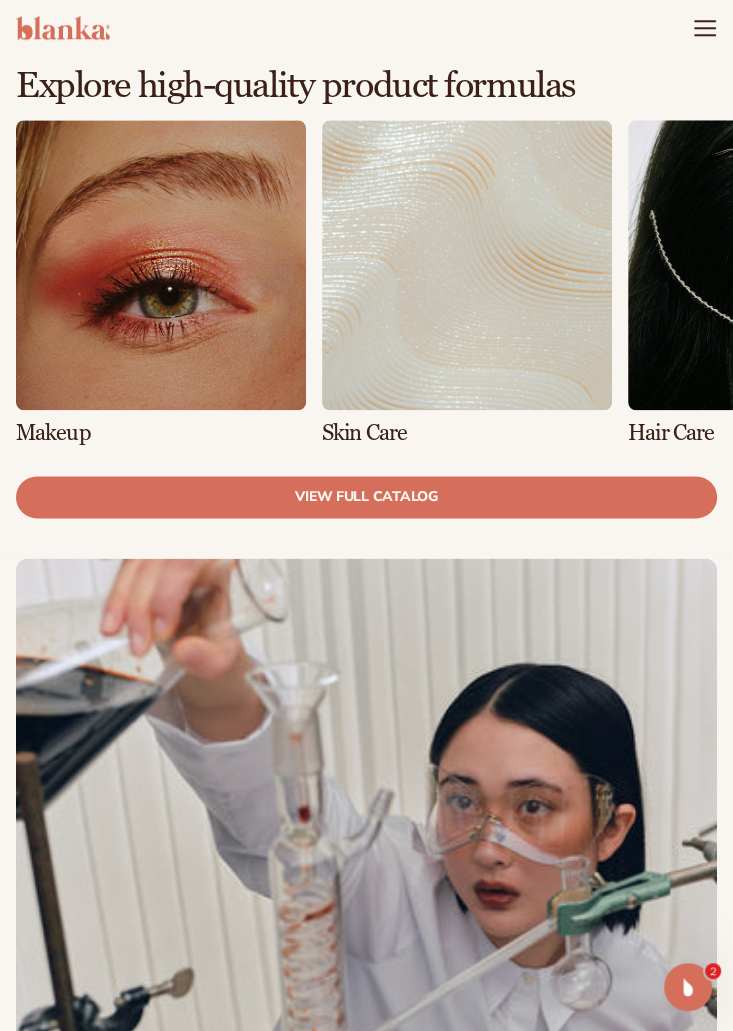 scroll, scrollTop: 1175, scrollLeft: 0, axis: vertical 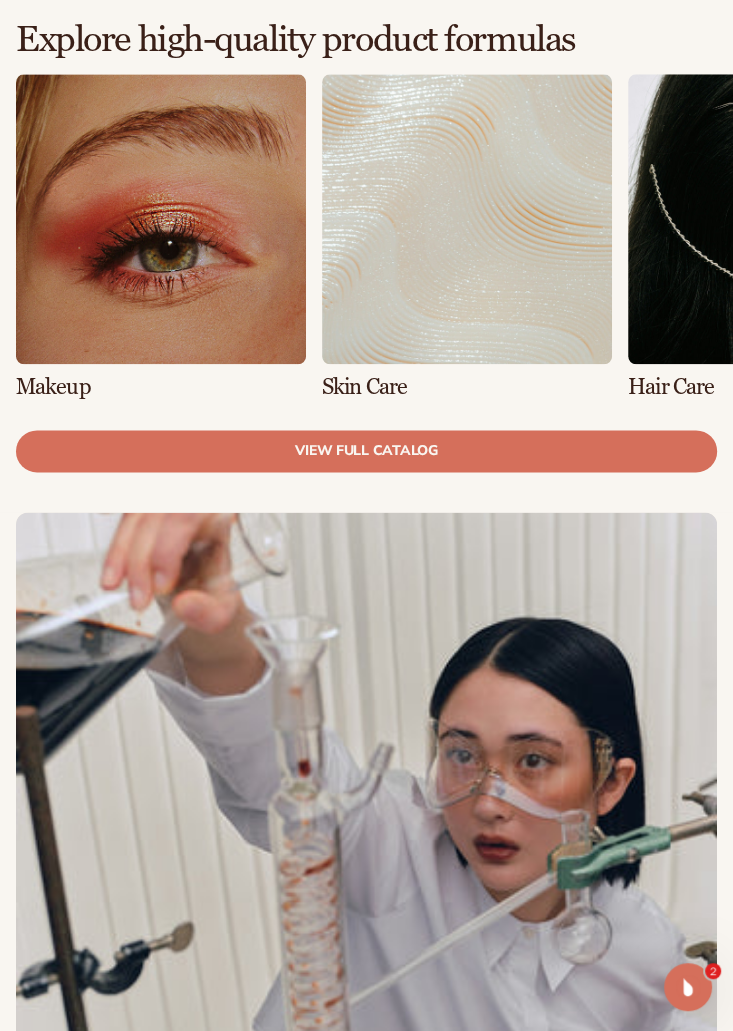 click at bounding box center (467, 236) 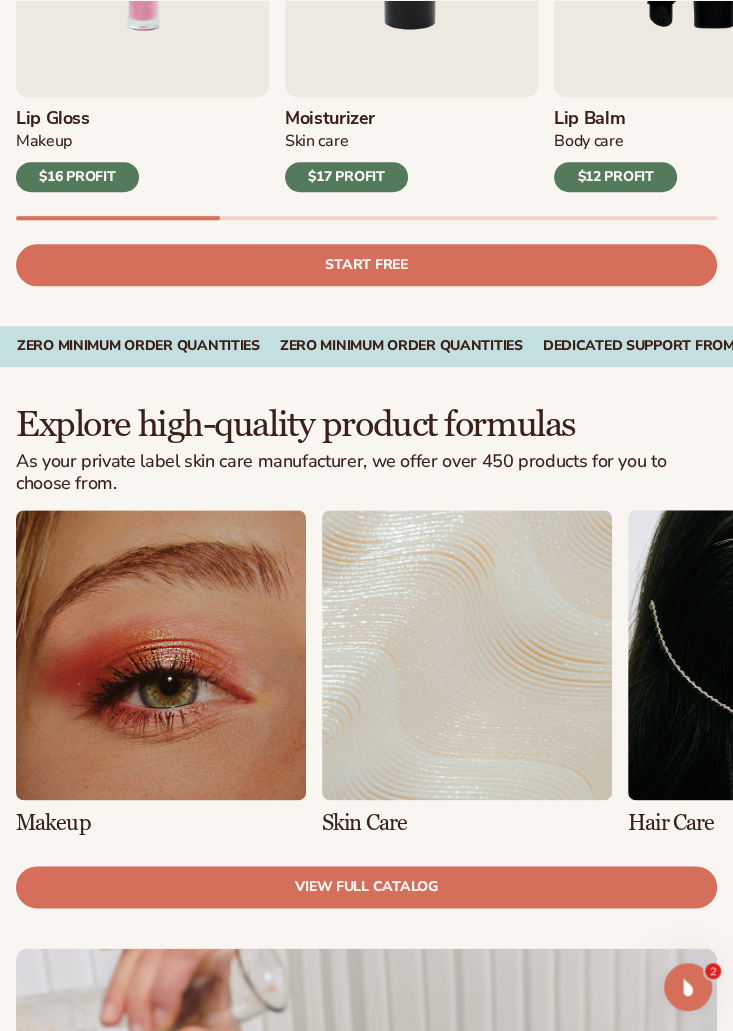 scroll, scrollTop: 862, scrollLeft: 0, axis: vertical 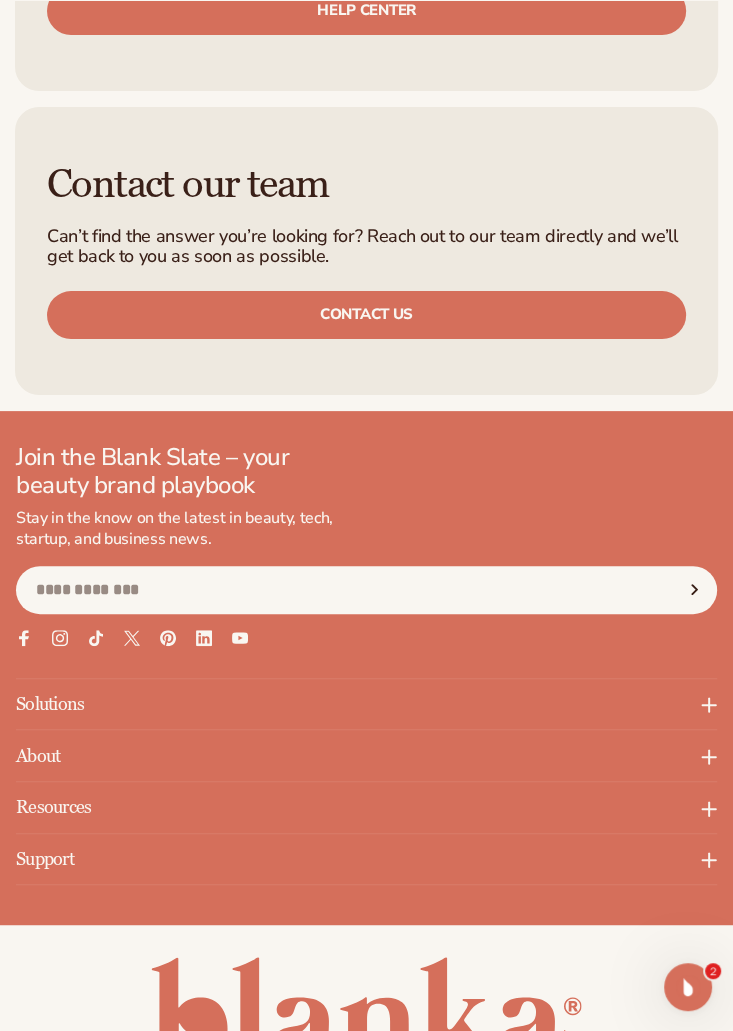 click on "Resources" at bounding box center [366, 807] 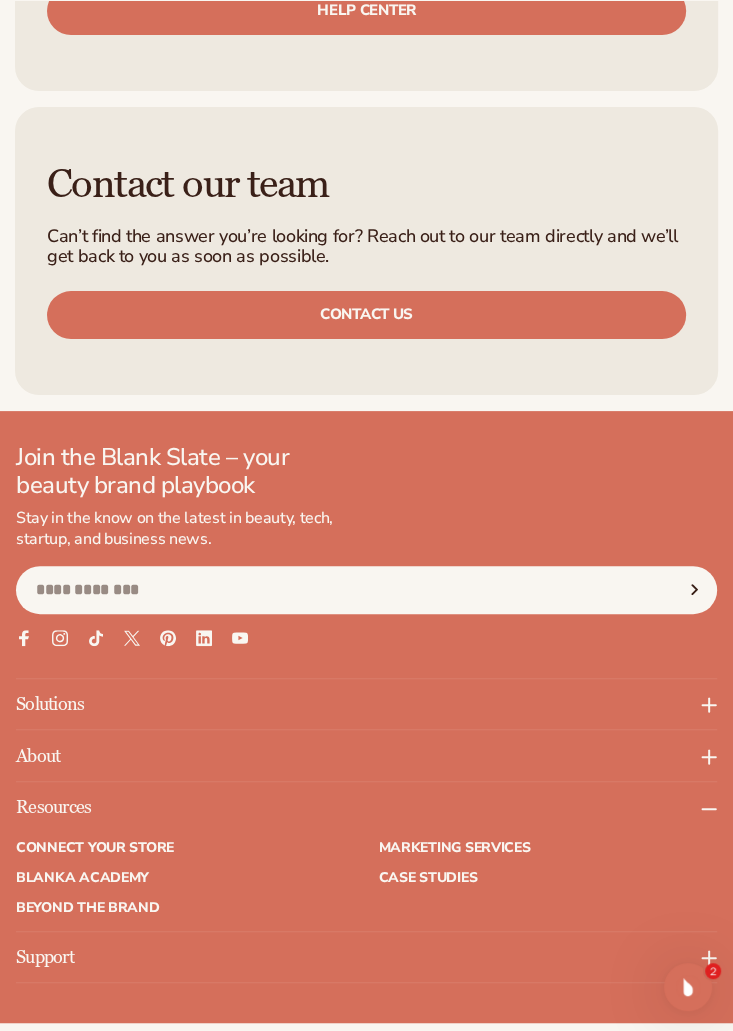 click on "Connect your store" at bounding box center (185, 848) 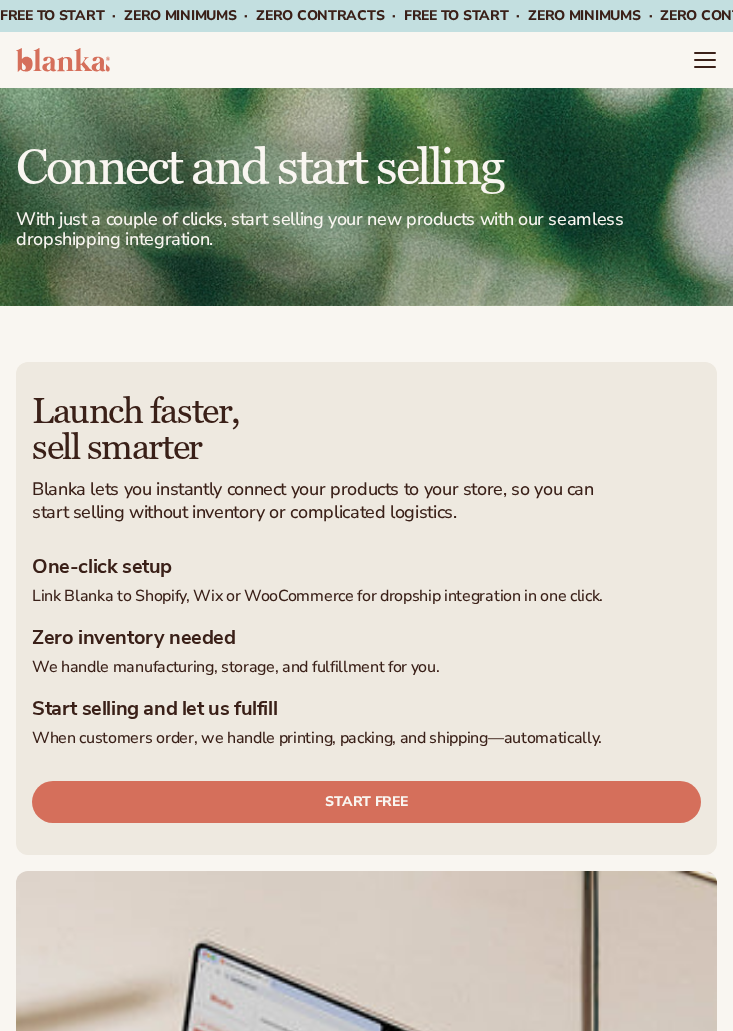 scroll, scrollTop: 0, scrollLeft: 0, axis: both 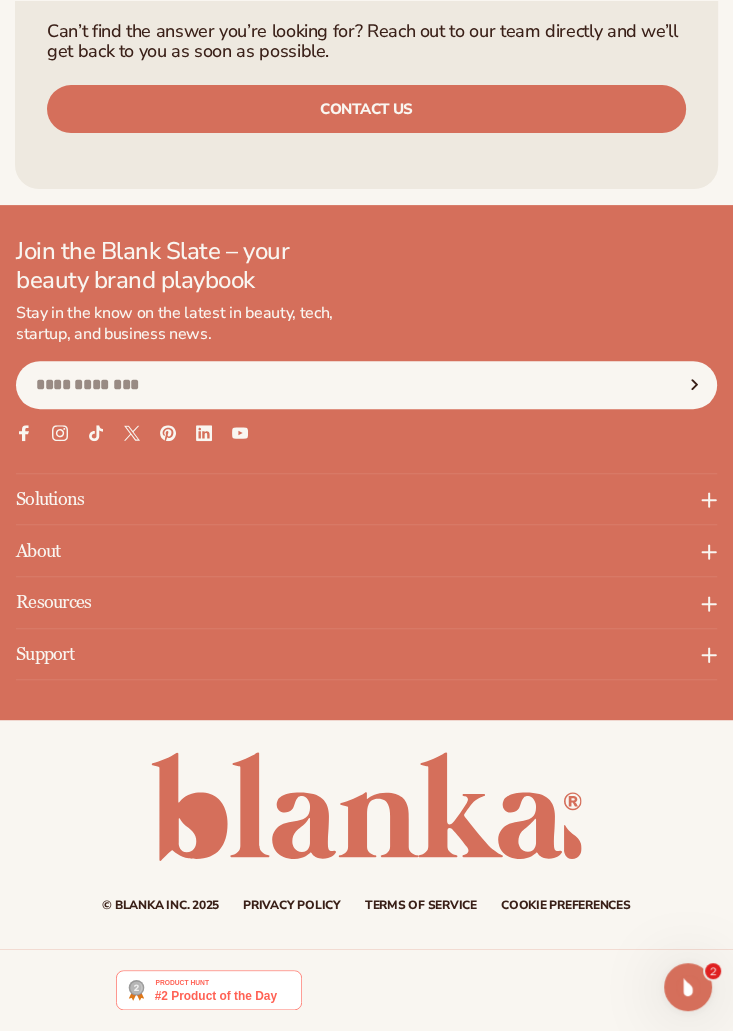 click on "Resources" at bounding box center (366, 602) 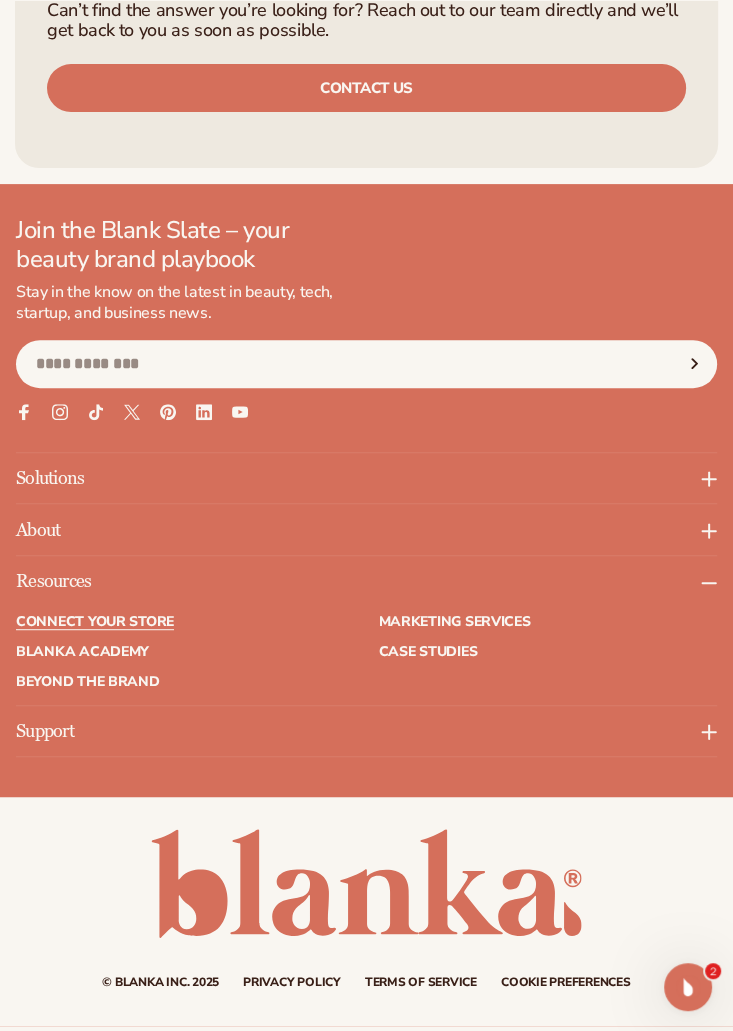 click on "Blanka Academy" at bounding box center [185, 652] 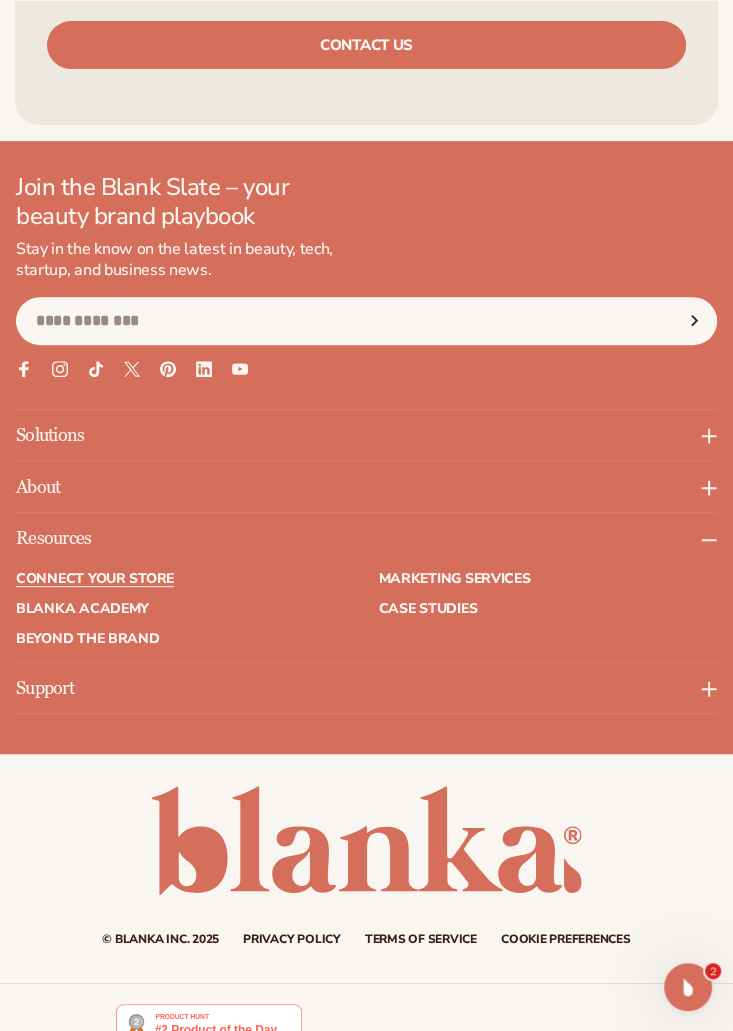 scroll, scrollTop: 4539, scrollLeft: 0, axis: vertical 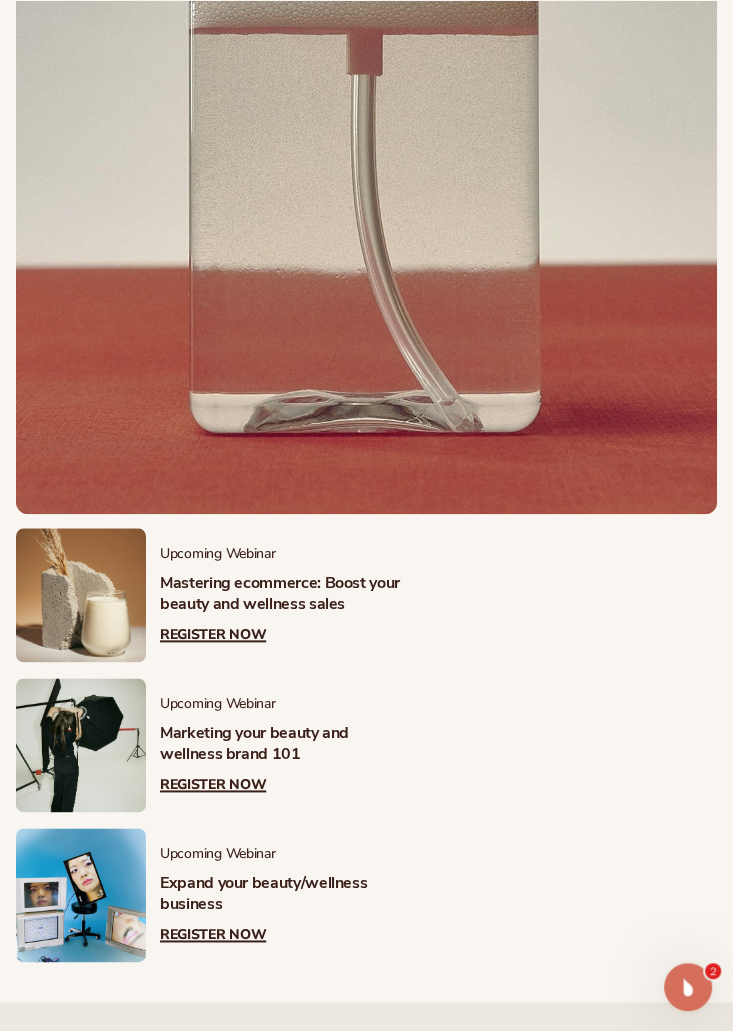 click on "Register Now" at bounding box center [213, 635] 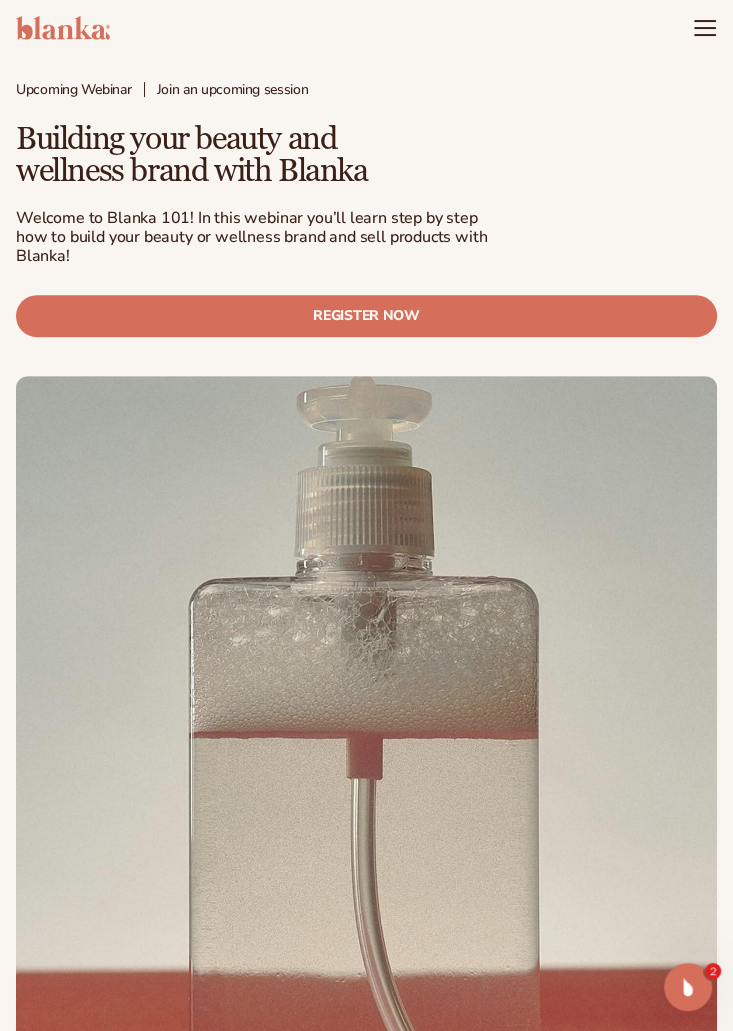 scroll, scrollTop: 0, scrollLeft: 0, axis: both 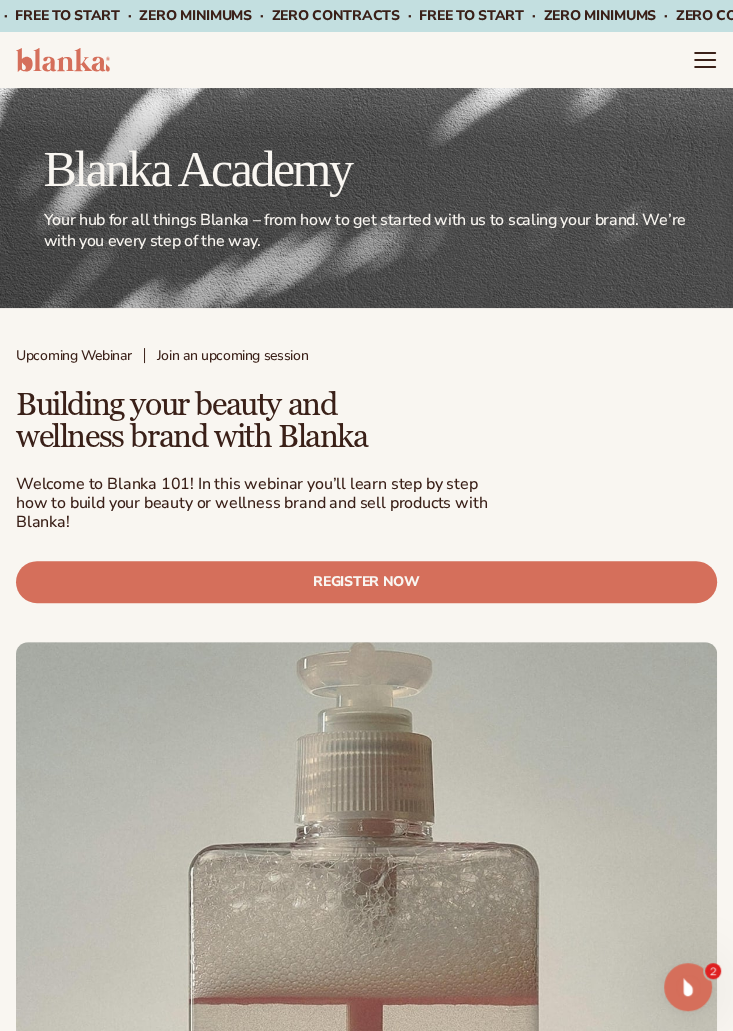 click 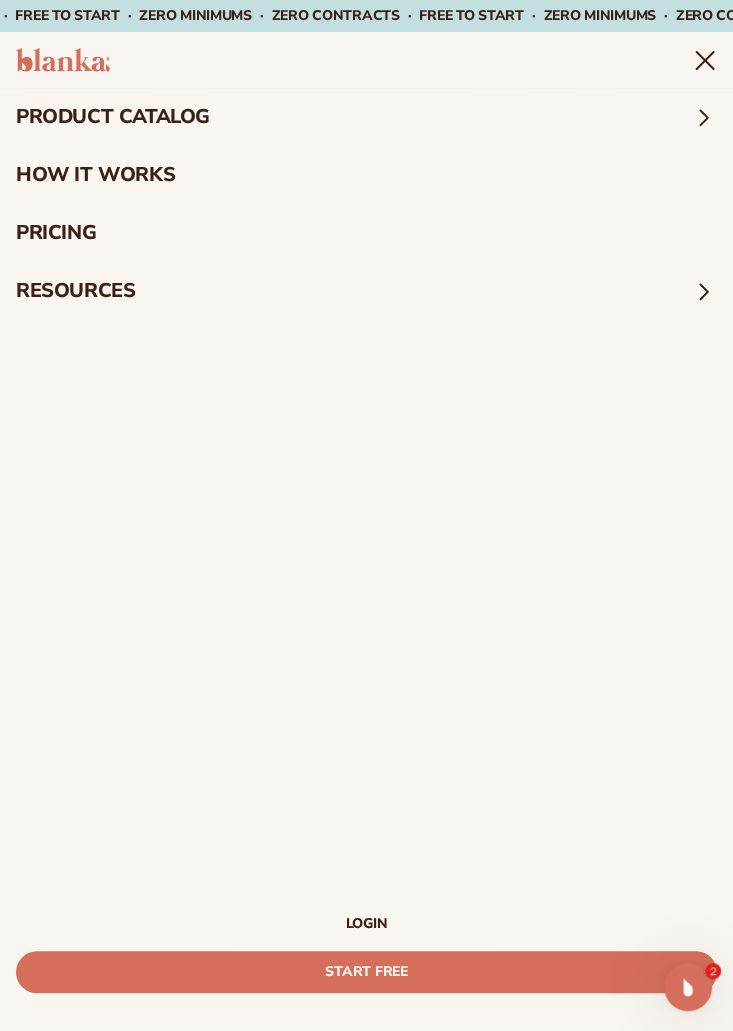click on "How It Works" at bounding box center [366, 175] 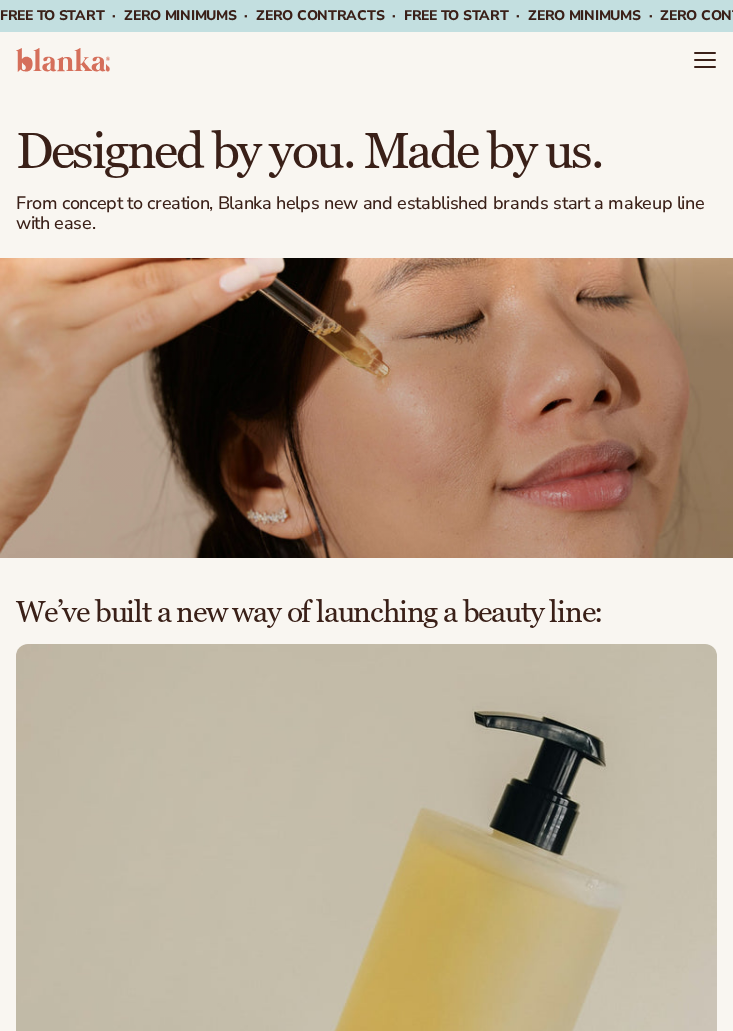 scroll, scrollTop: 0, scrollLeft: 0, axis: both 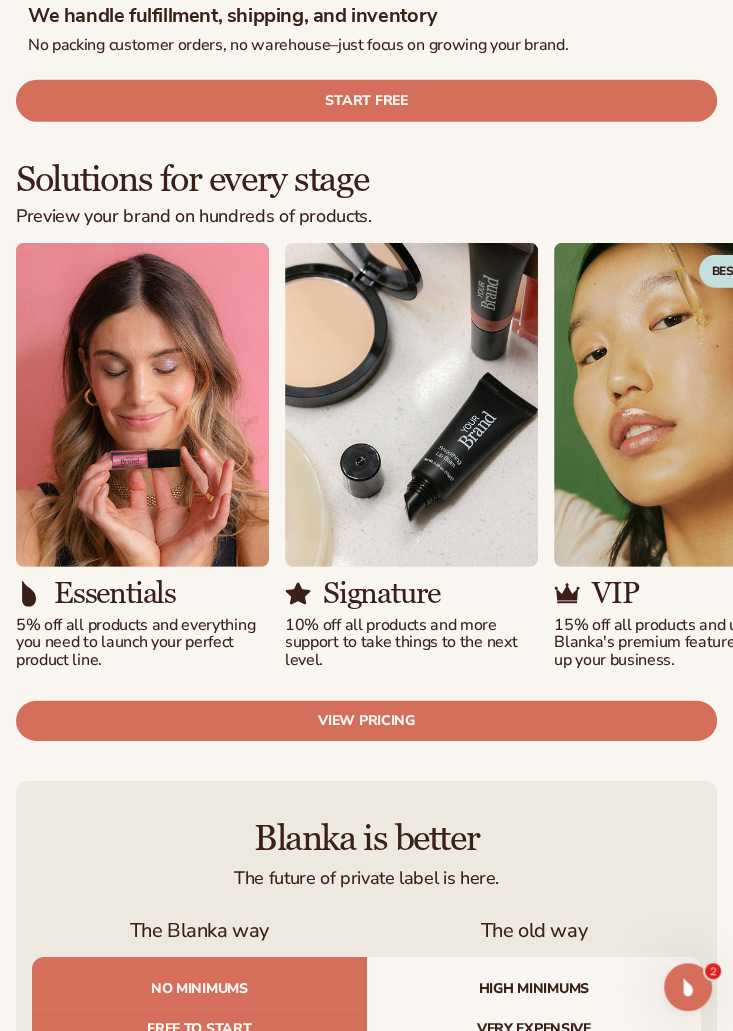 click on "View pricing" at bounding box center [366, 720] 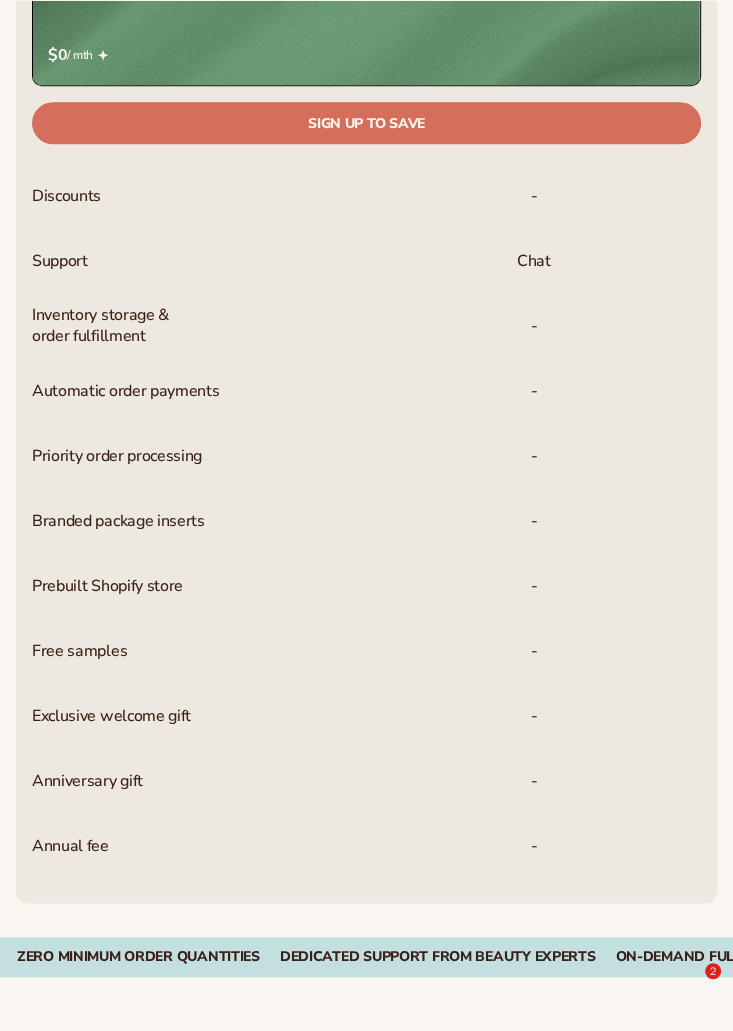 scroll, scrollTop: 2346, scrollLeft: 0, axis: vertical 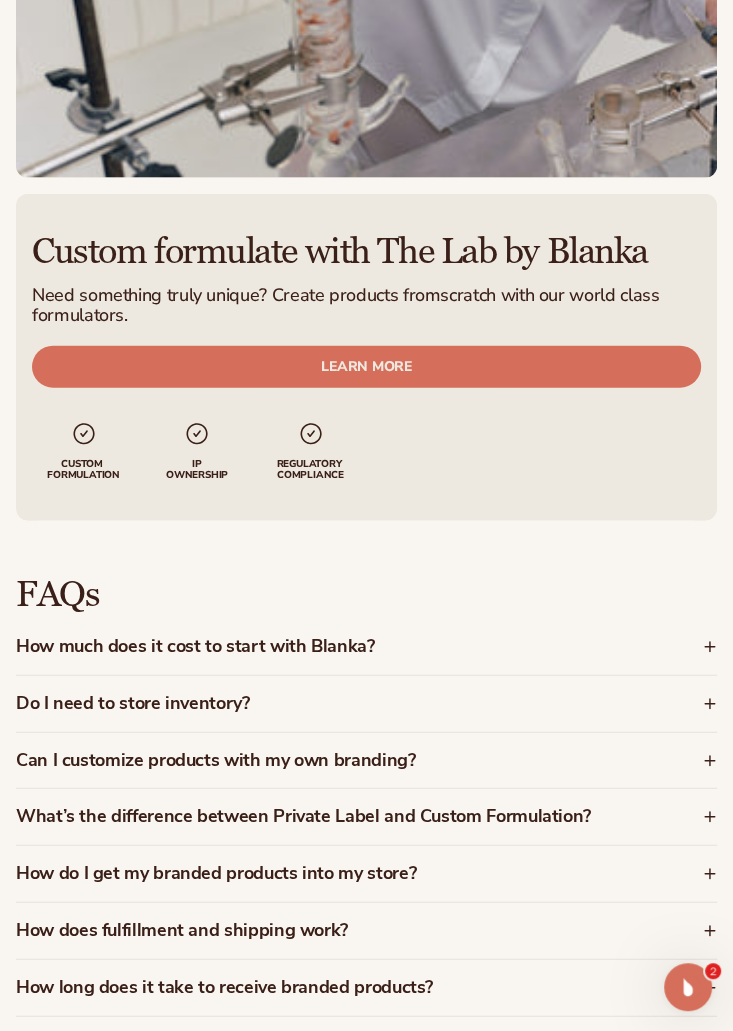 click 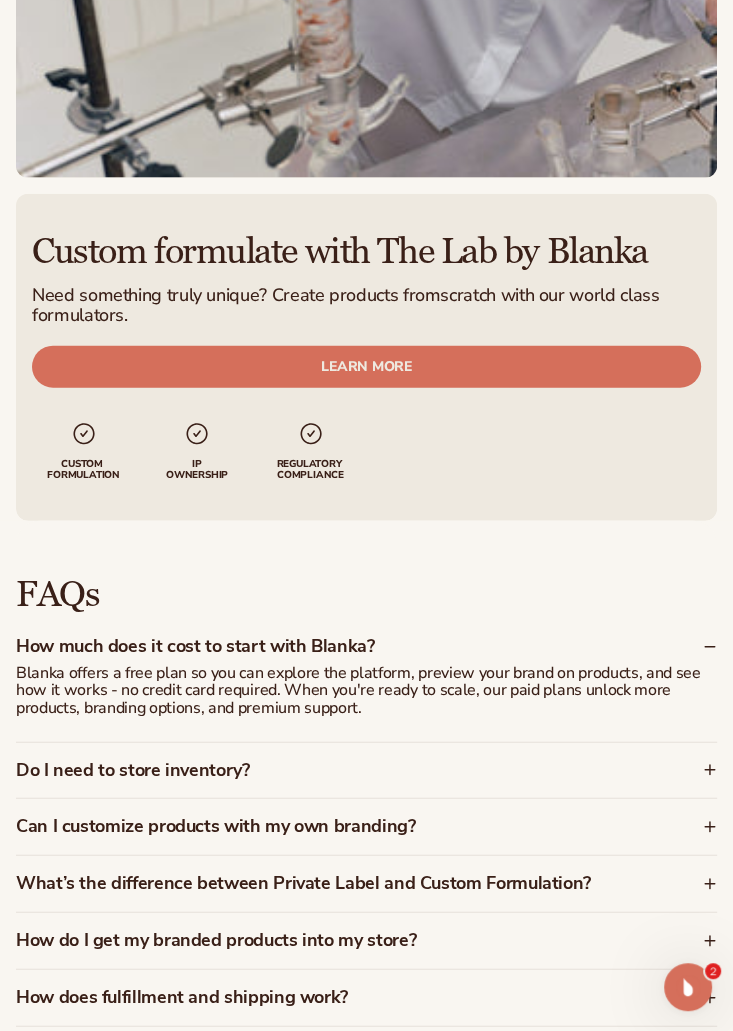 click 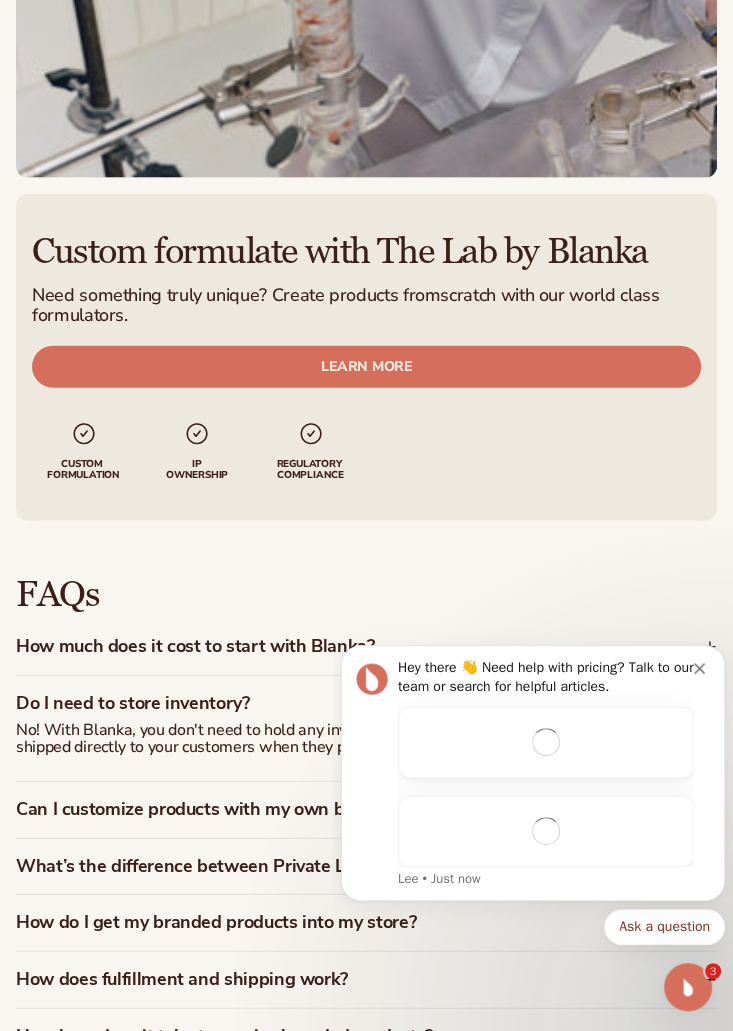 scroll, scrollTop: 0, scrollLeft: 0, axis: both 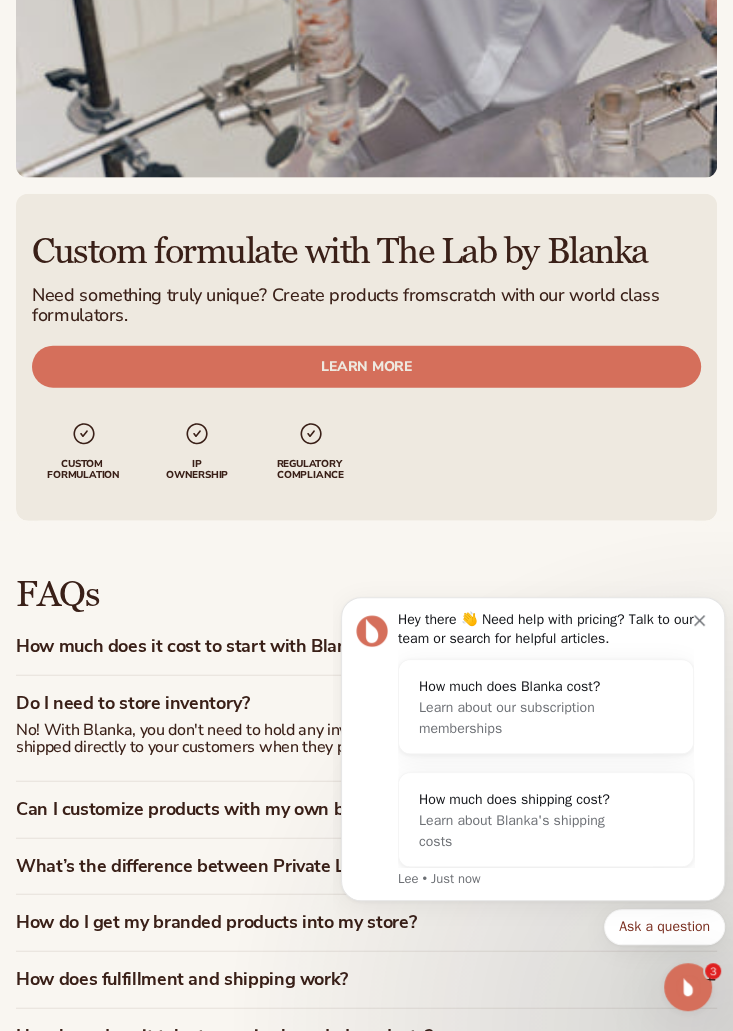 click 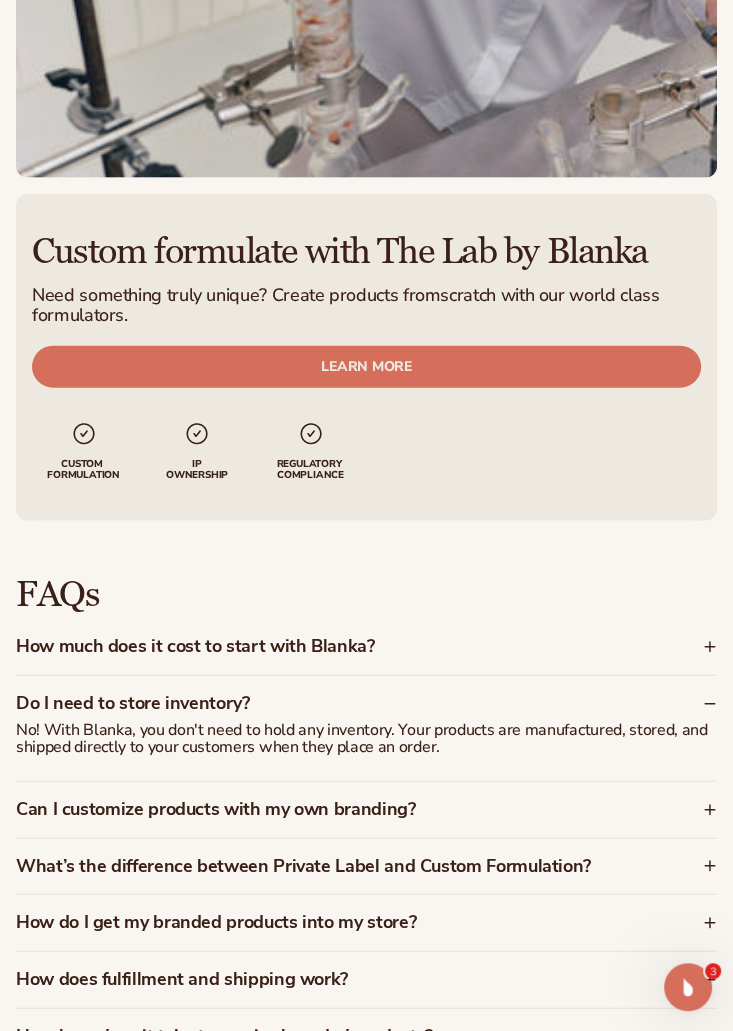 click 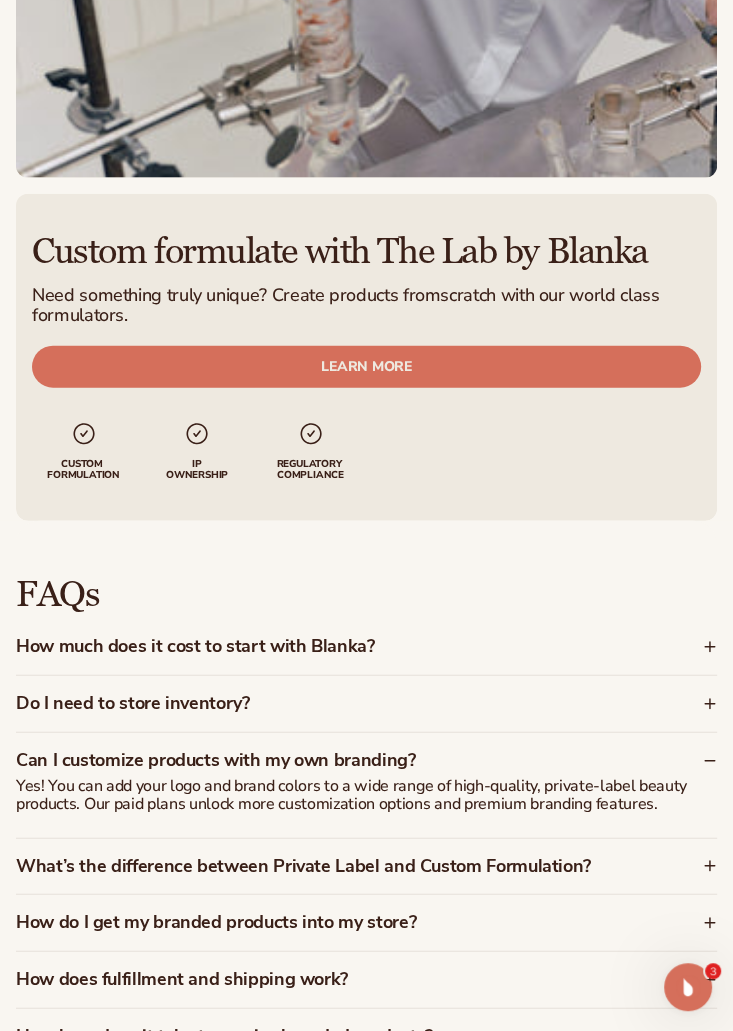 click on "What’s the difference between Private Label and Custom Formulation?" at bounding box center [366, 867] 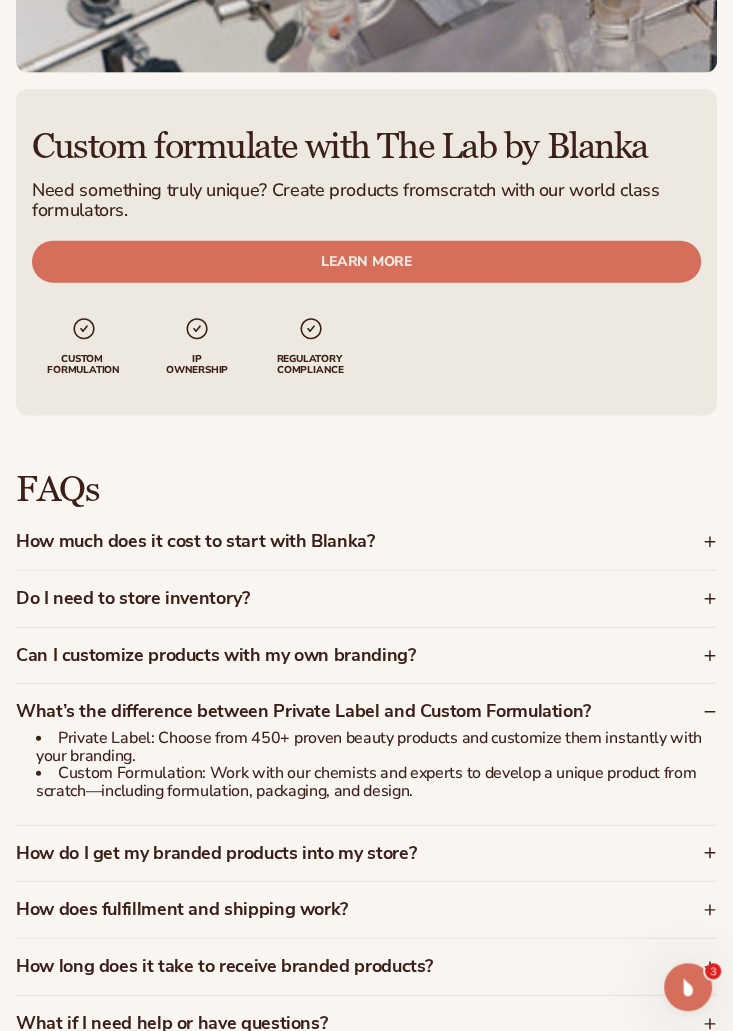 scroll, scrollTop: 2646, scrollLeft: 0, axis: vertical 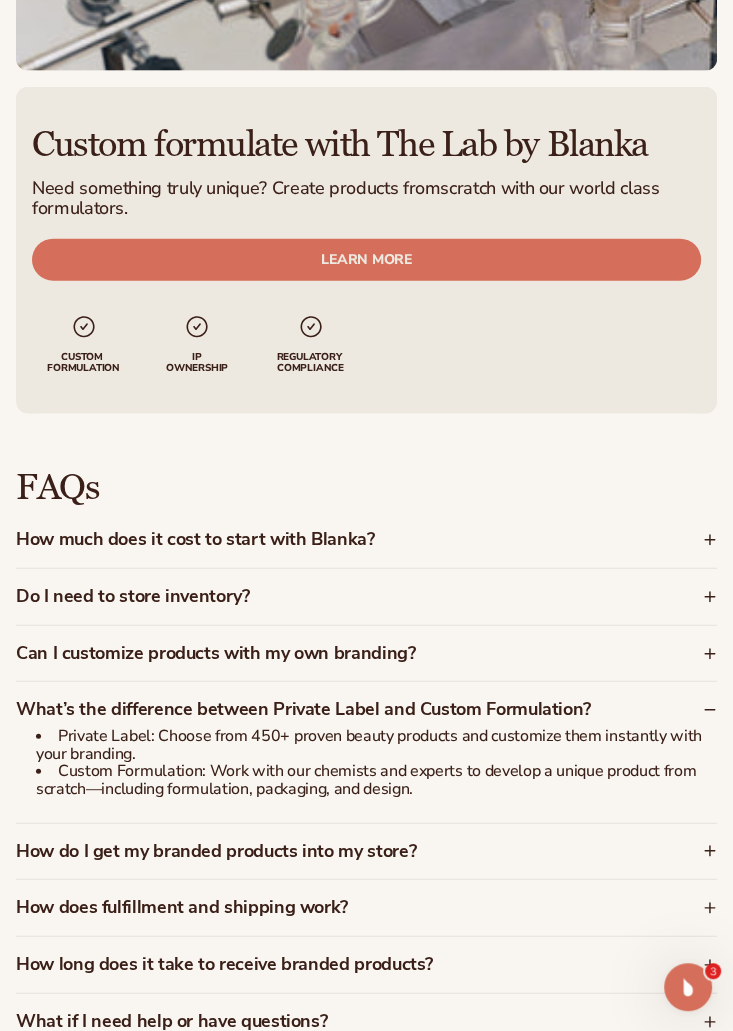 click on "How do I get my branded products into my store?" at bounding box center (366, 852) 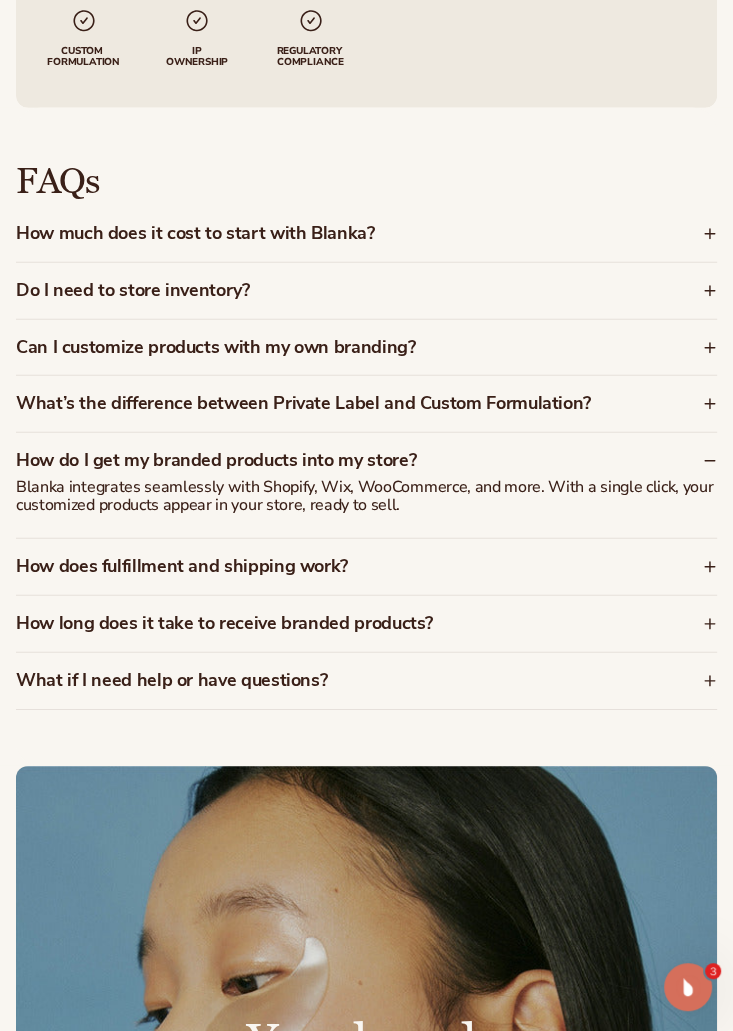 scroll, scrollTop: 2954, scrollLeft: 0, axis: vertical 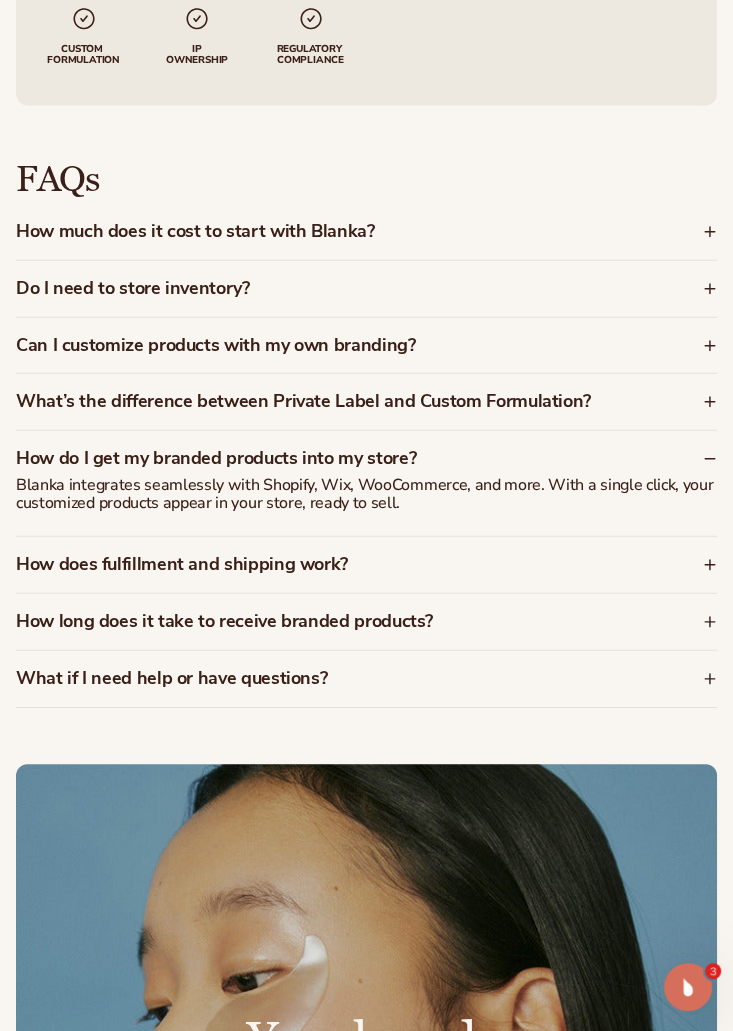click 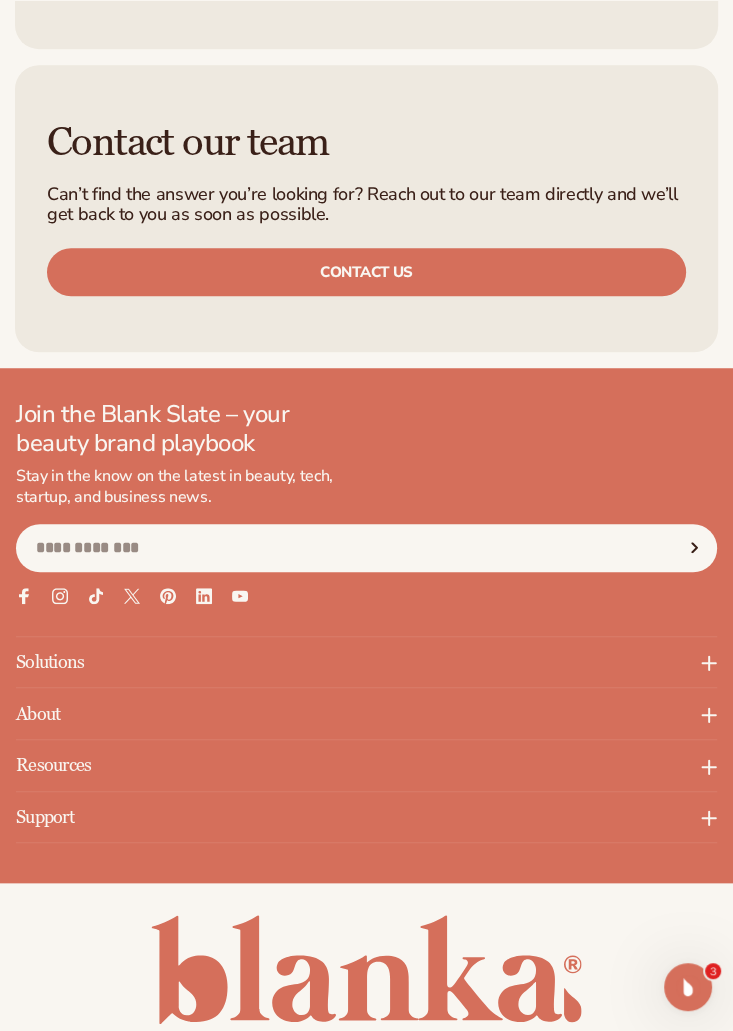 scroll, scrollTop: 4814, scrollLeft: 0, axis: vertical 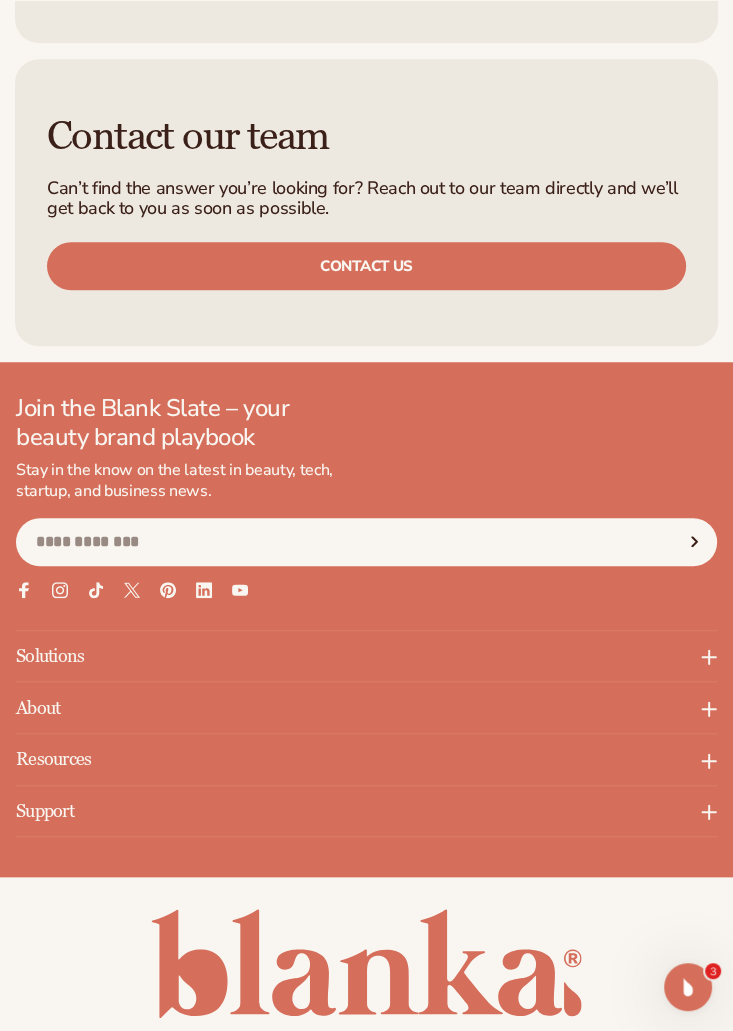 click 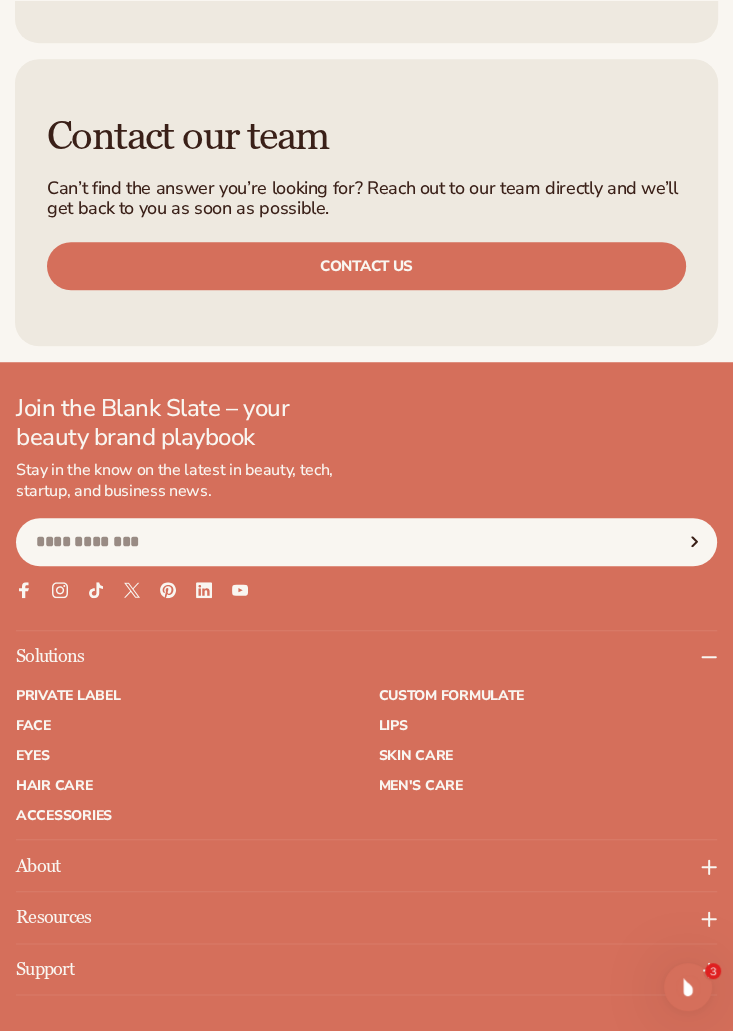 click on "Private label" at bounding box center (185, 696) 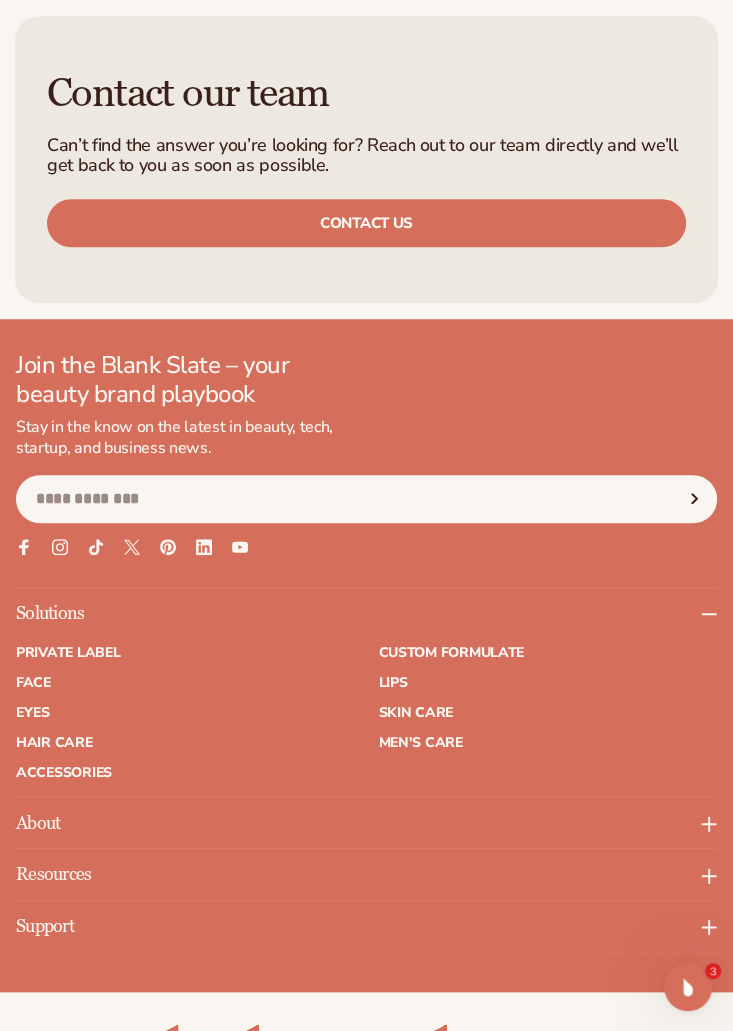 scroll, scrollTop: 4884, scrollLeft: 0, axis: vertical 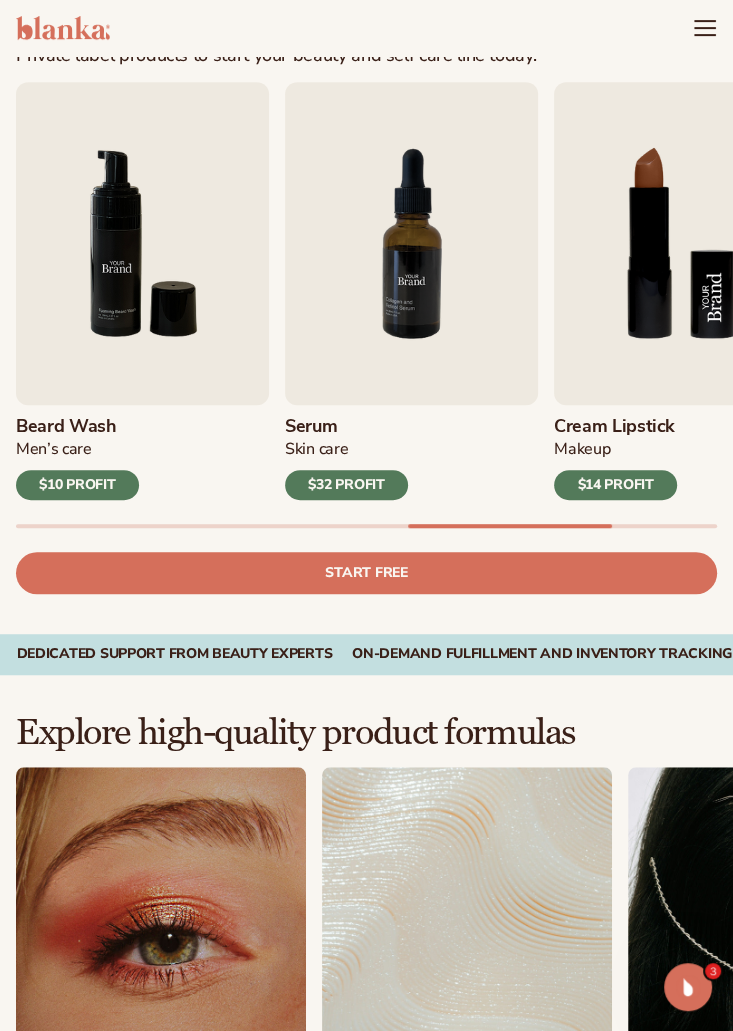 click on "Serum" at bounding box center [346, 427] 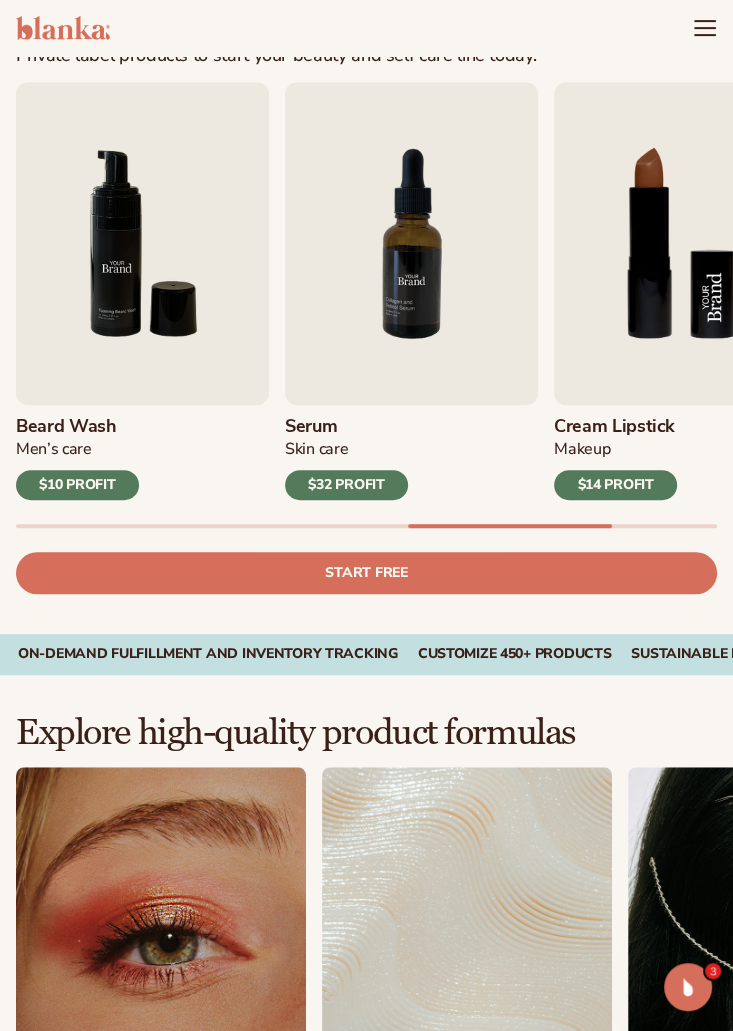 click on "$32 PROFIT" at bounding box center (346, 485) 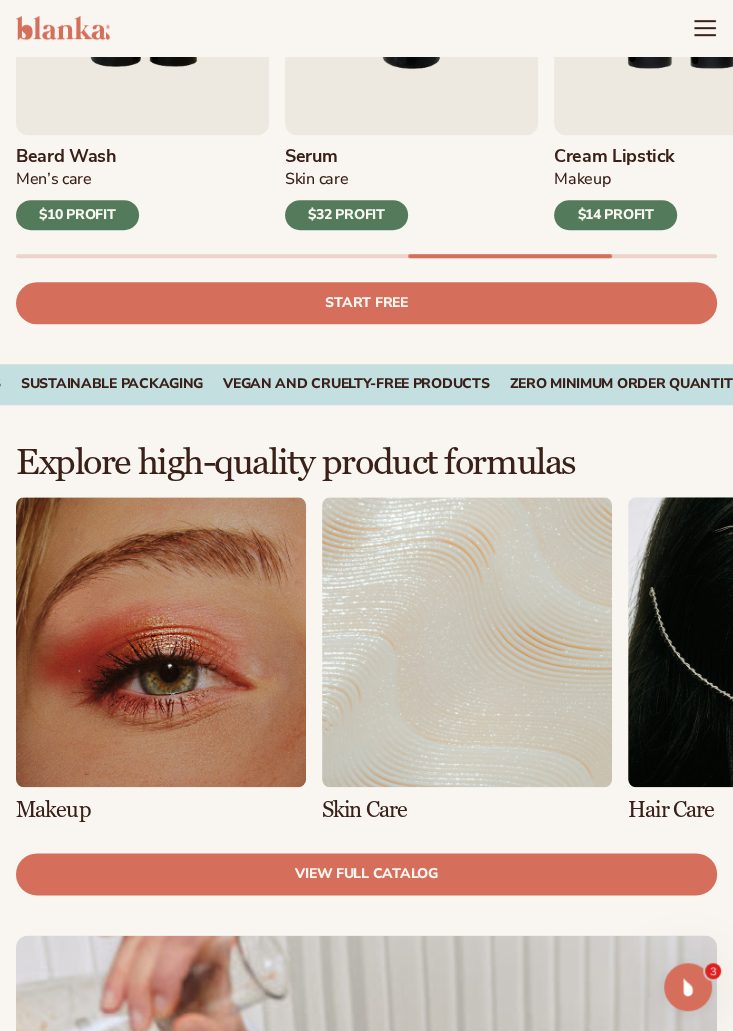 scroll, scrollTop: 771, scrollLeft: 0, axis: vertical 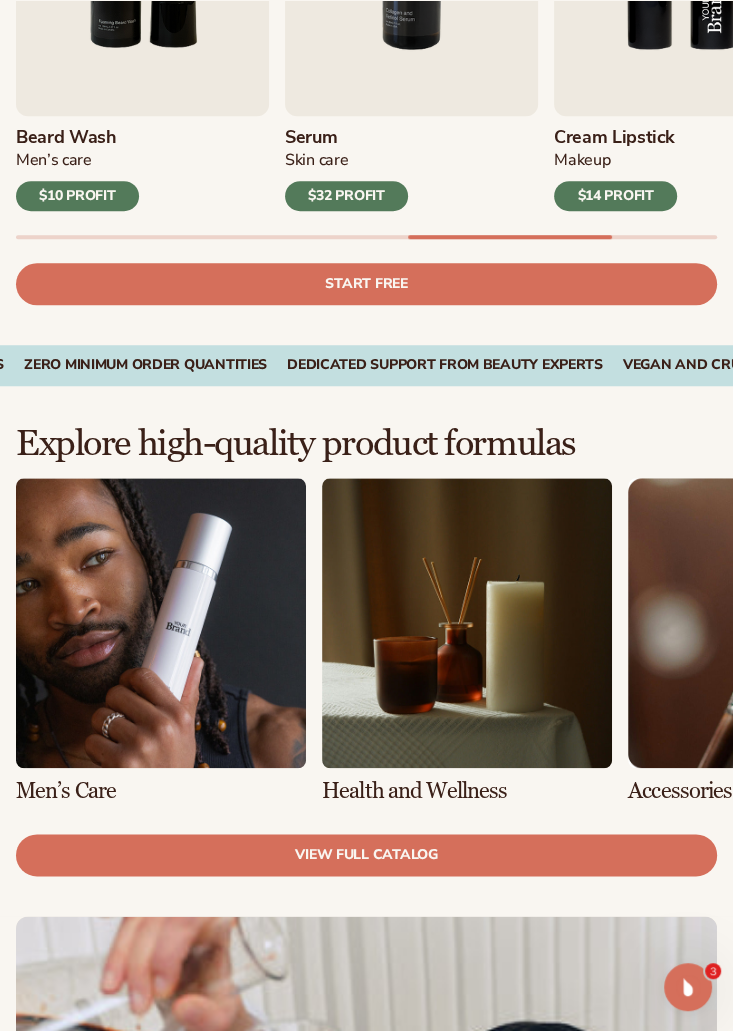 click at bounding box center [467, 640] 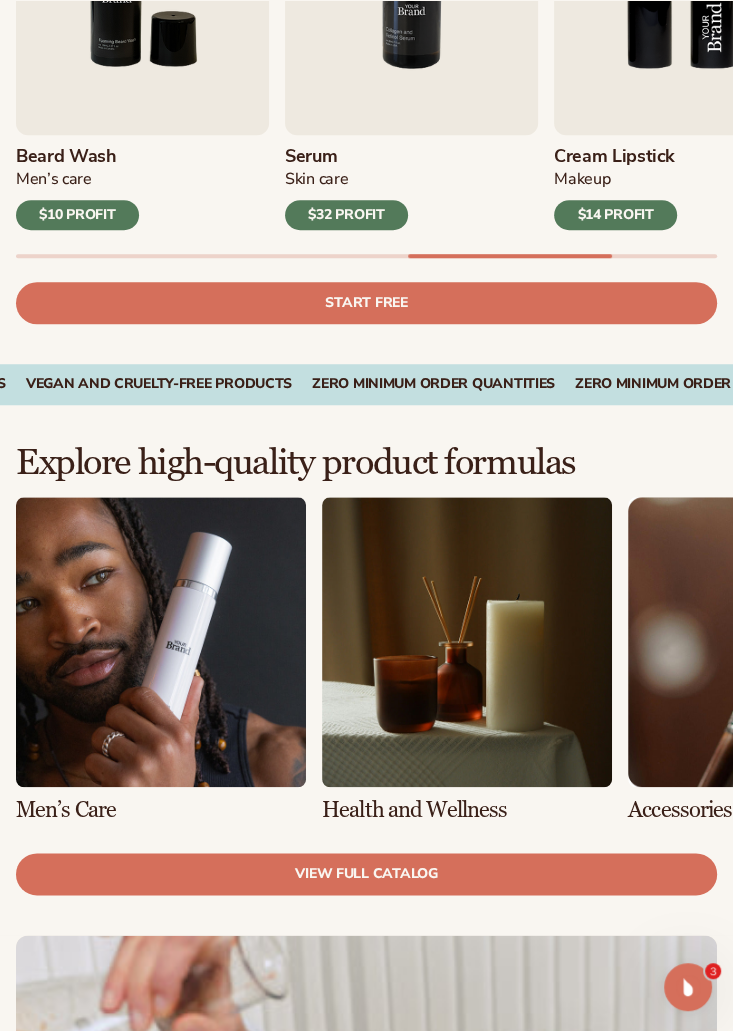 scroll, scrollTop: 763, scrollLeft: 0, axis: vertical 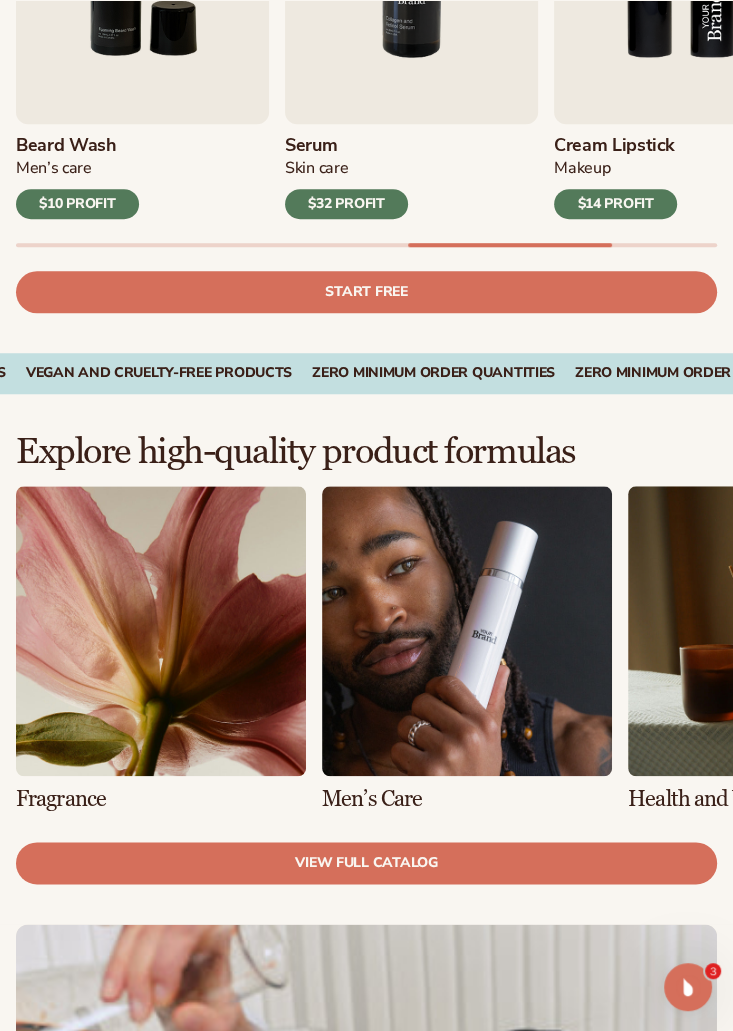 click at bounding box center (161, 648) 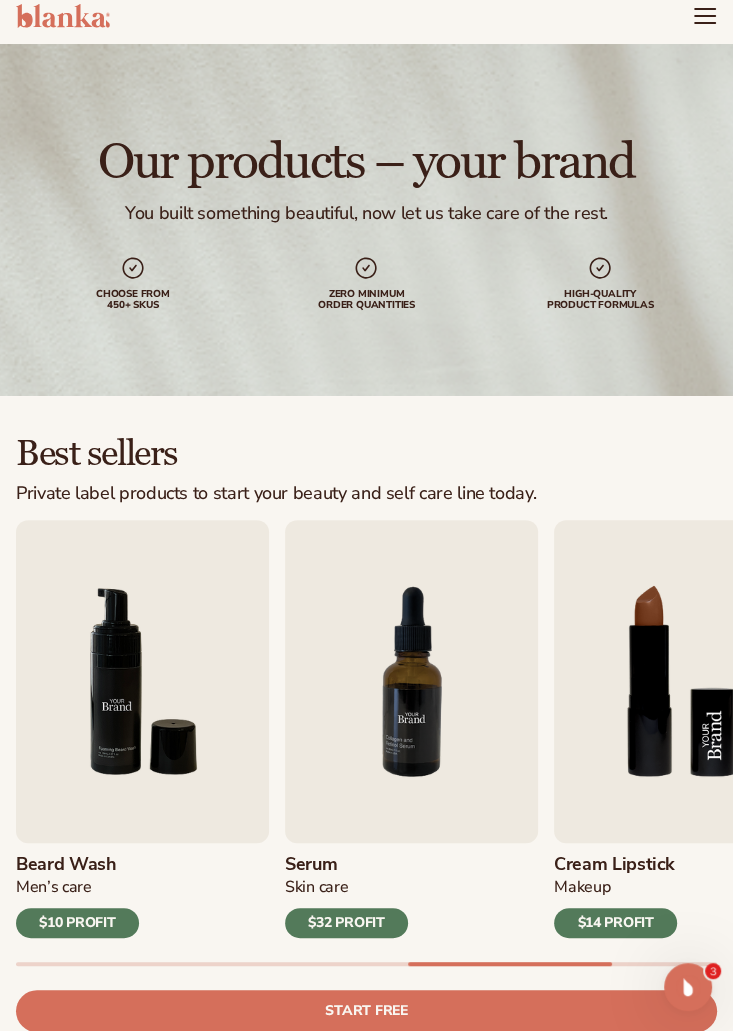 scroll, scrollTop: 0, scrollLeft: 0, axis: both 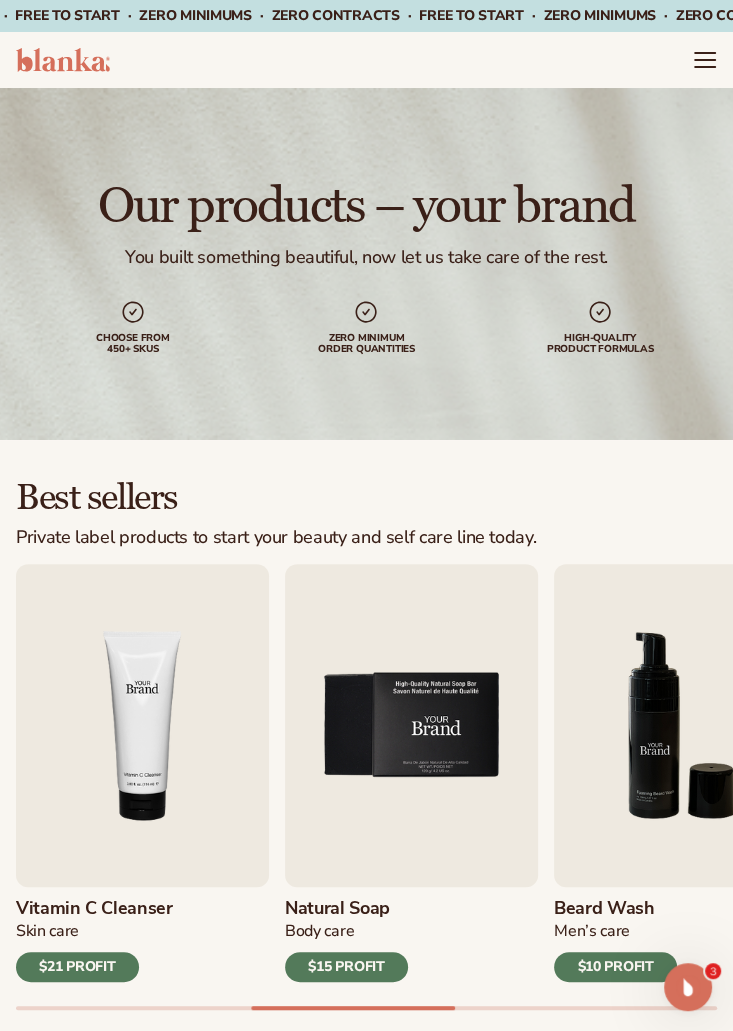 click at bounding box center [142, 725] 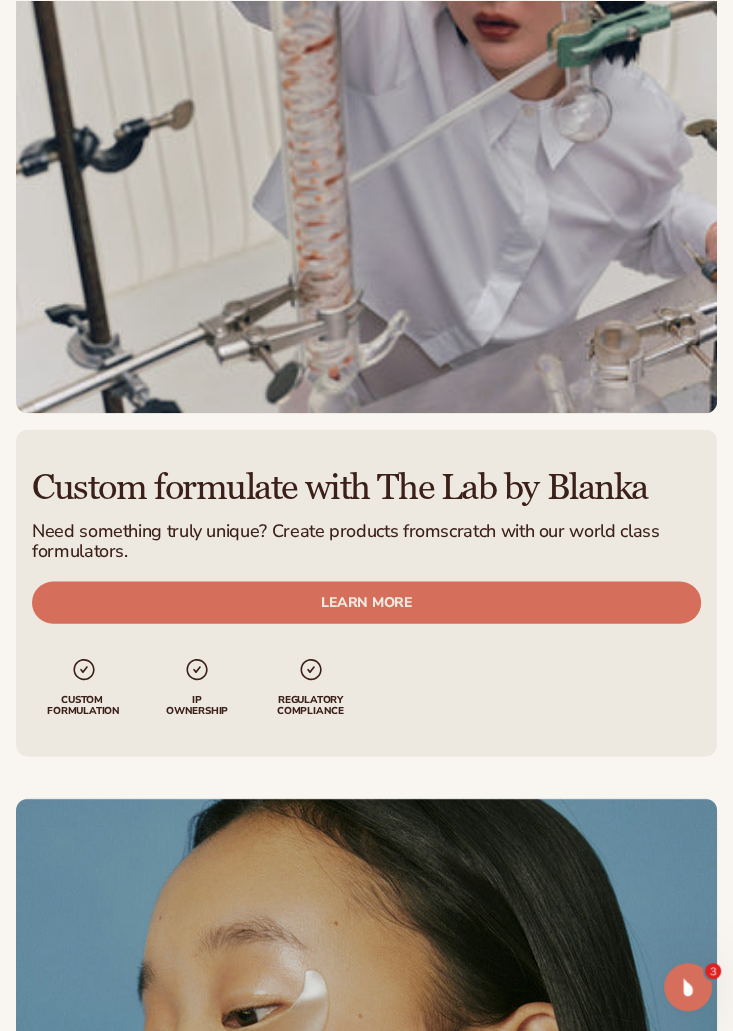 scroll, scrollTop: 2004, scrollLeft: 0, axis: vertical 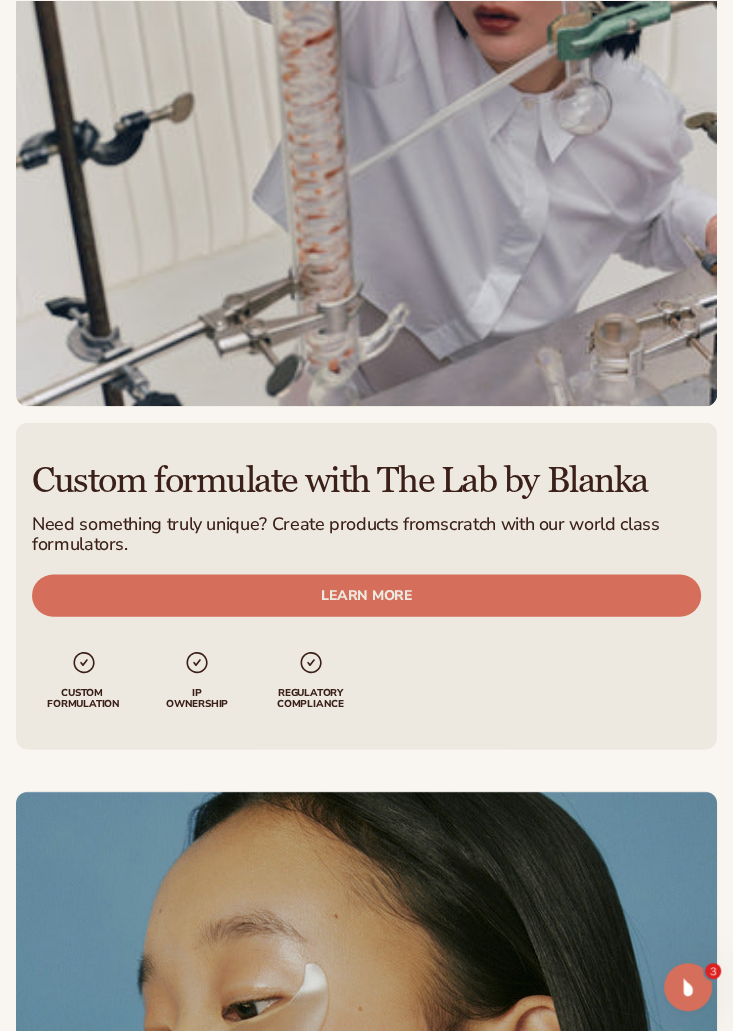 click on "LEARN MORE" at bounding box center [366, 594] 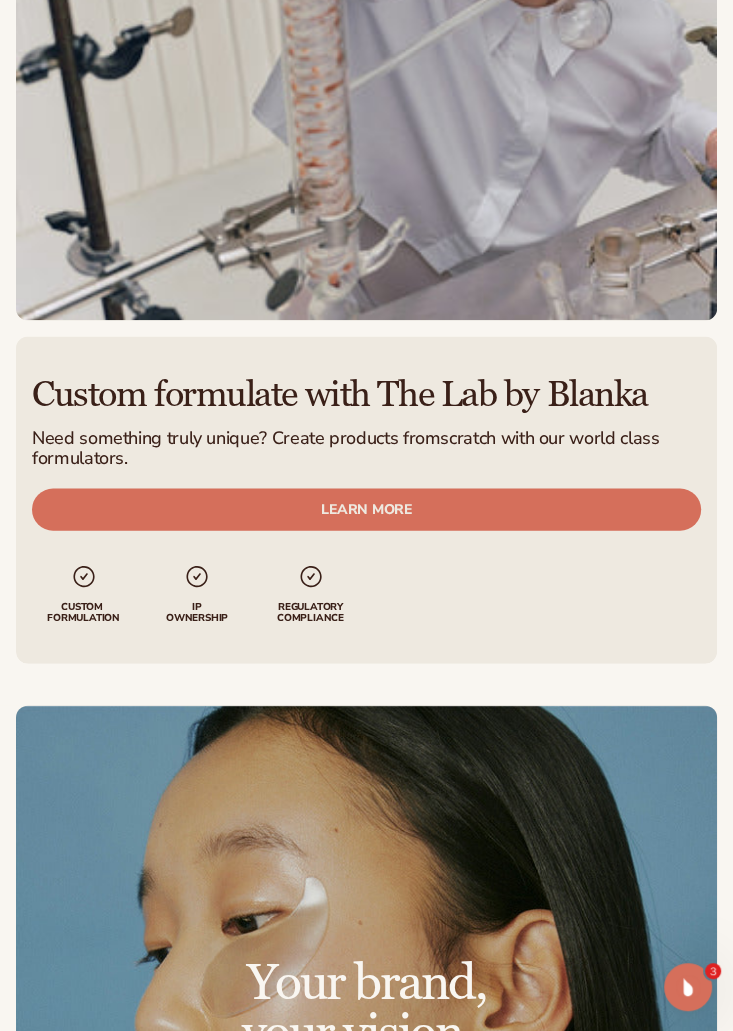 scroll, scrollTop: 2100, scrollLeft: 0, axis: vertical 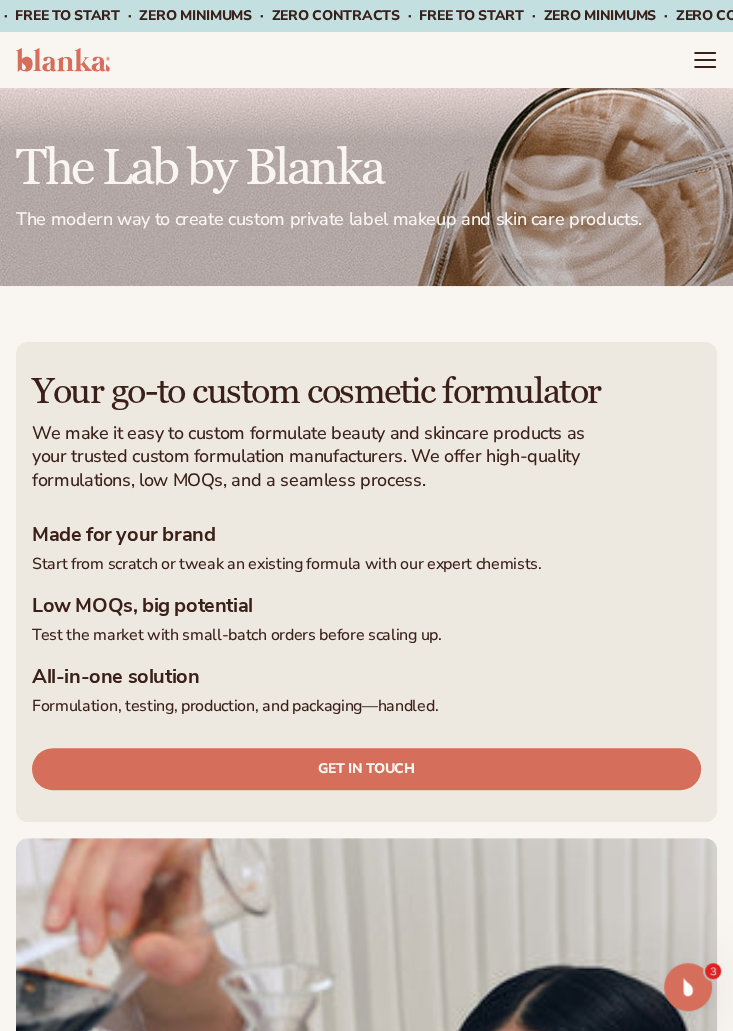click 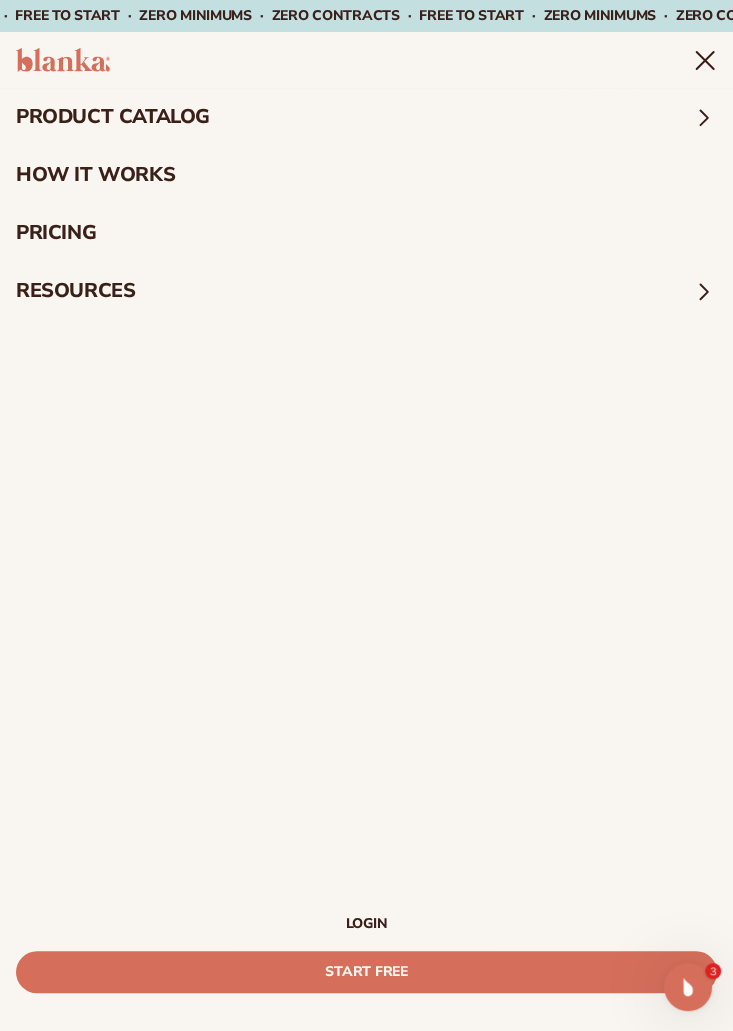 click on "pricing" at bounding box center (366, 233) 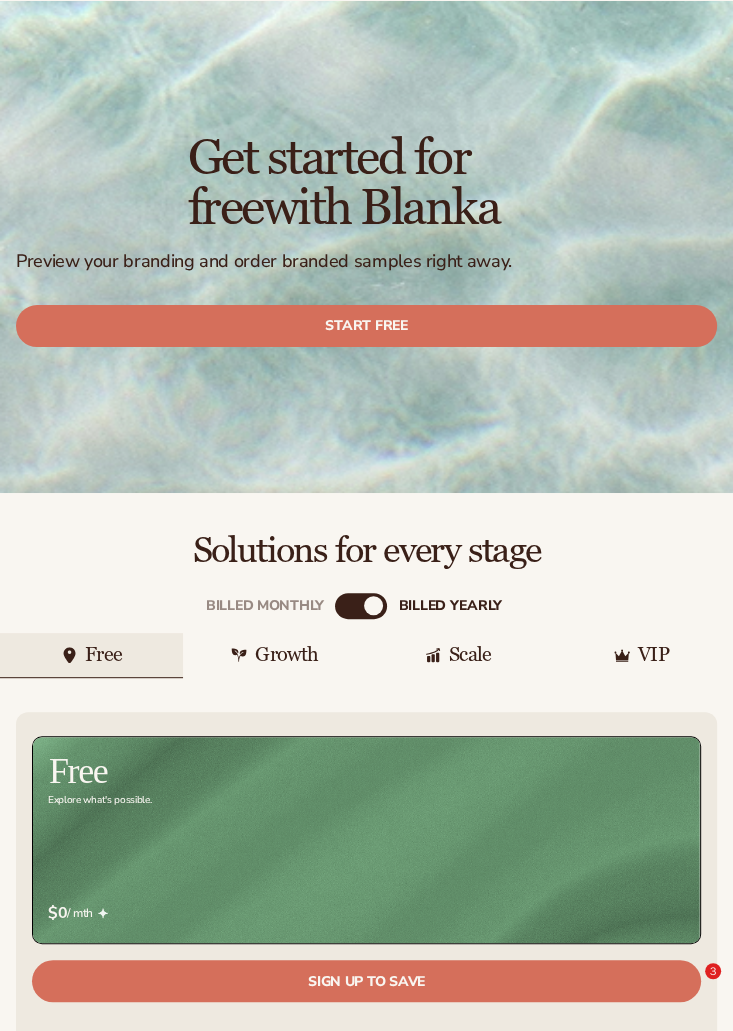 scroll, scrollTop: 134, scrollLeft: 0, axis: vertical 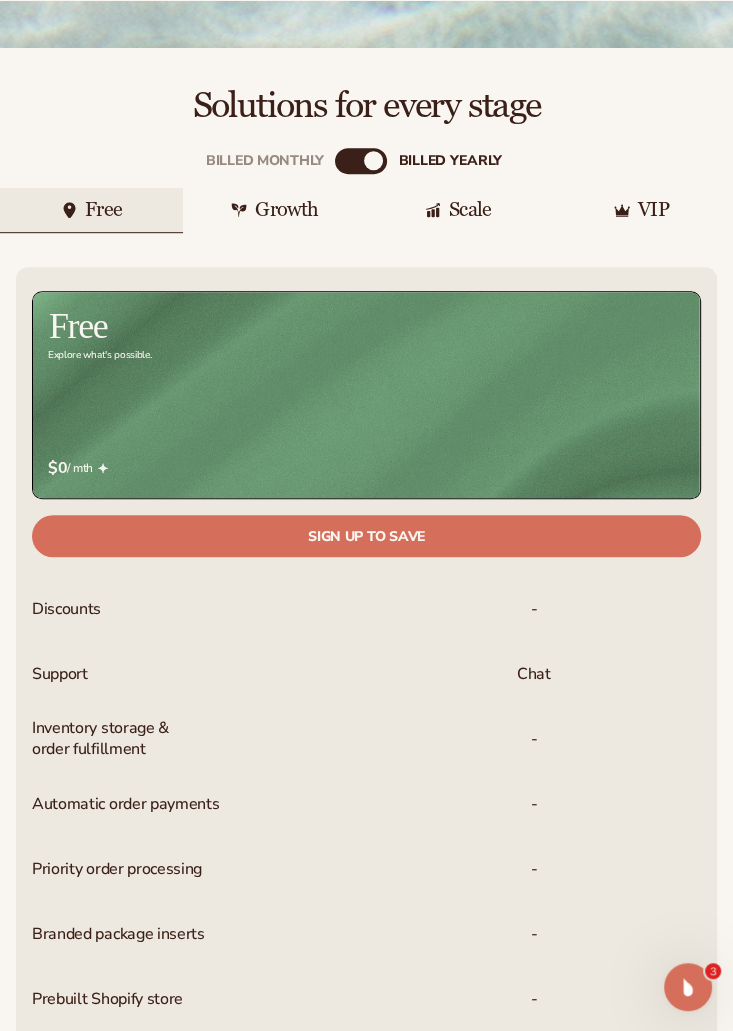 click on "Inventory storage &   order fulfillment" at bounding box center [100, 739] 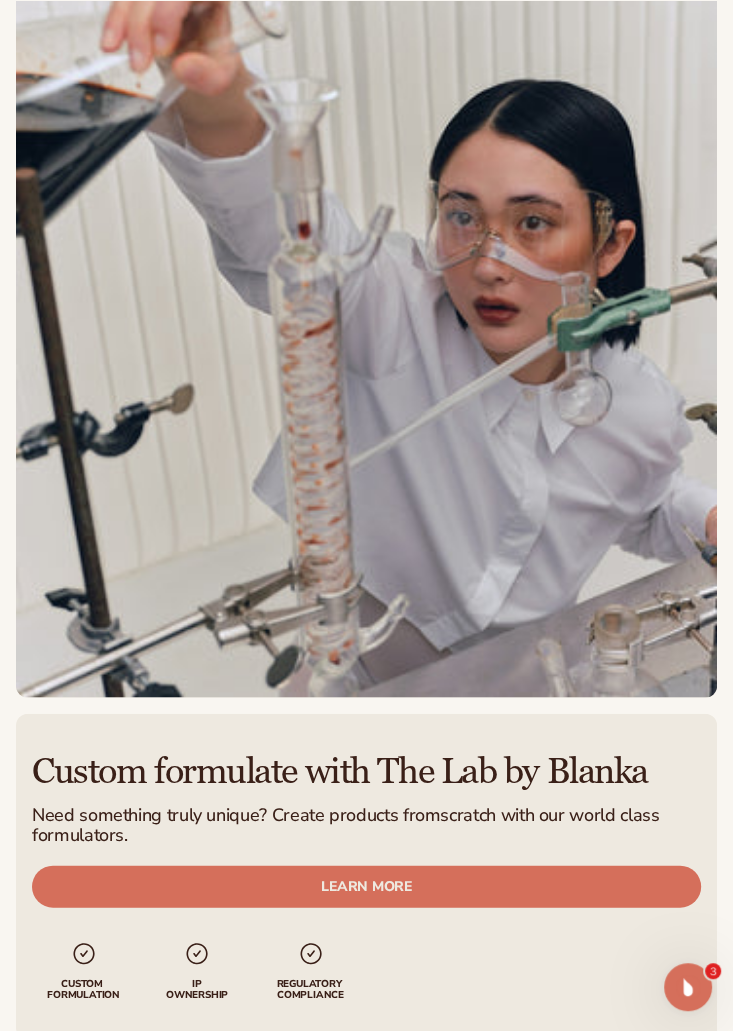 click at bounding box center [366, 335] 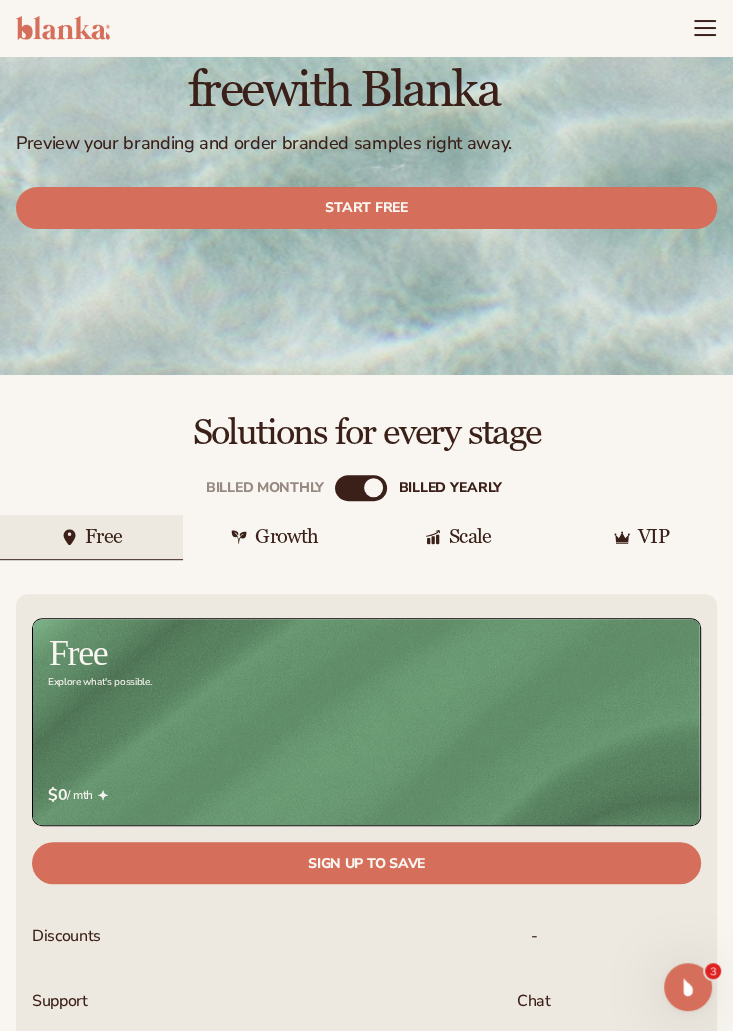 scroll, scrollTop: 4, scrollLeft: 0, axis: vertical 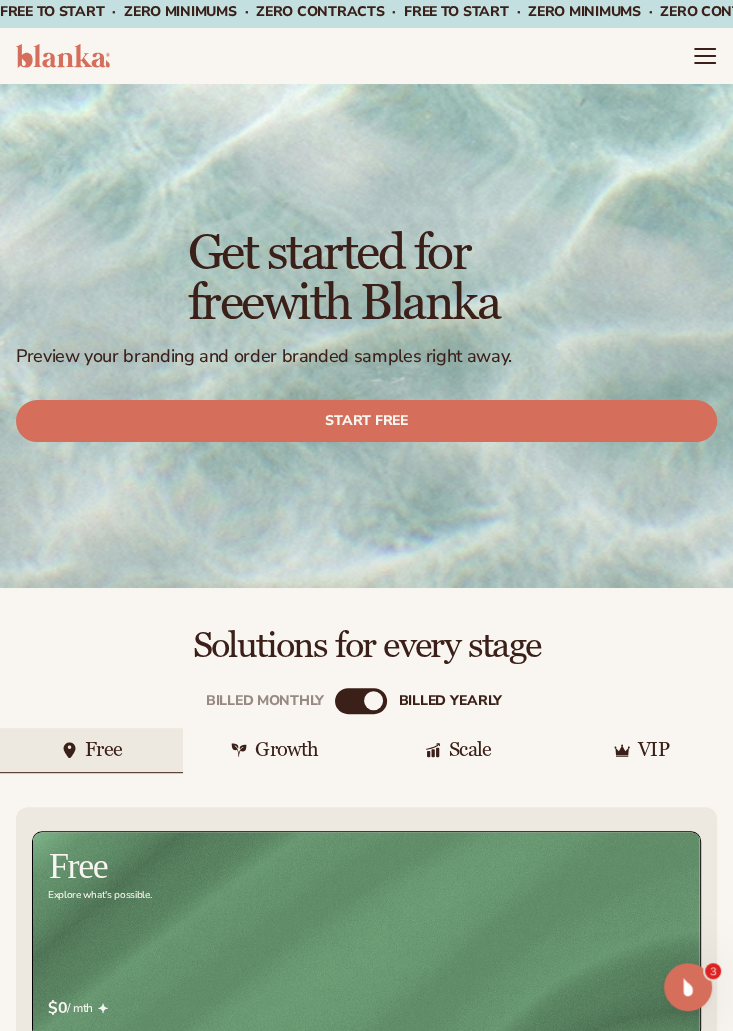 click on "Solutions for every stage" at bounding box center [366, 646] 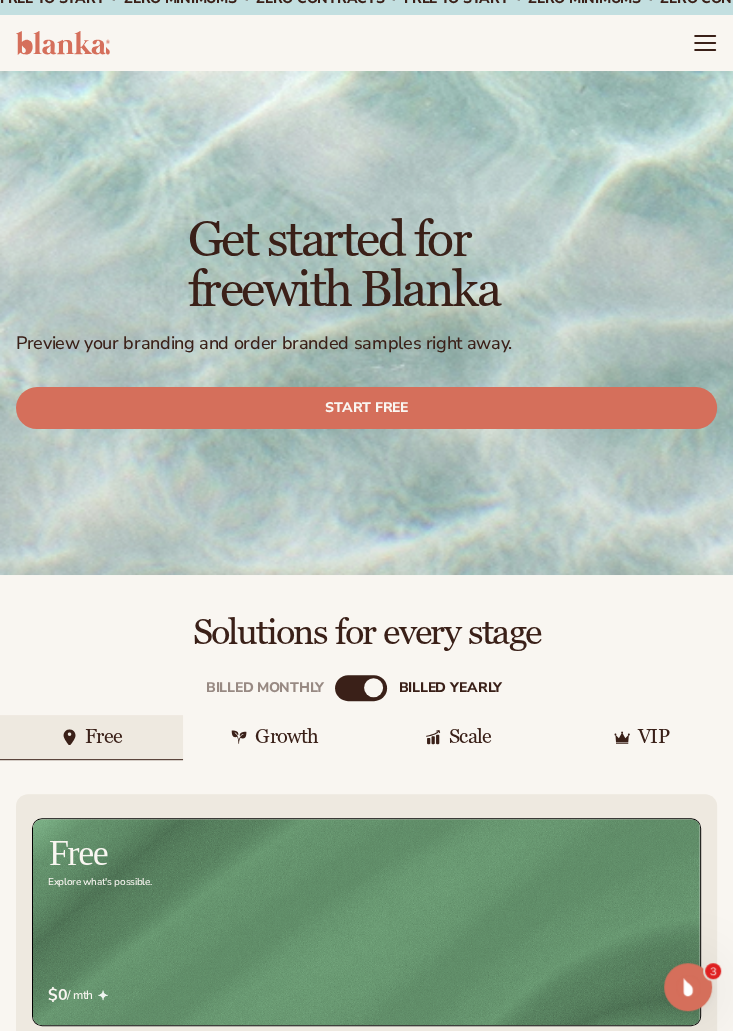 click on "Preview your branding and order branded samples right away." at bounding box center [366, 343] 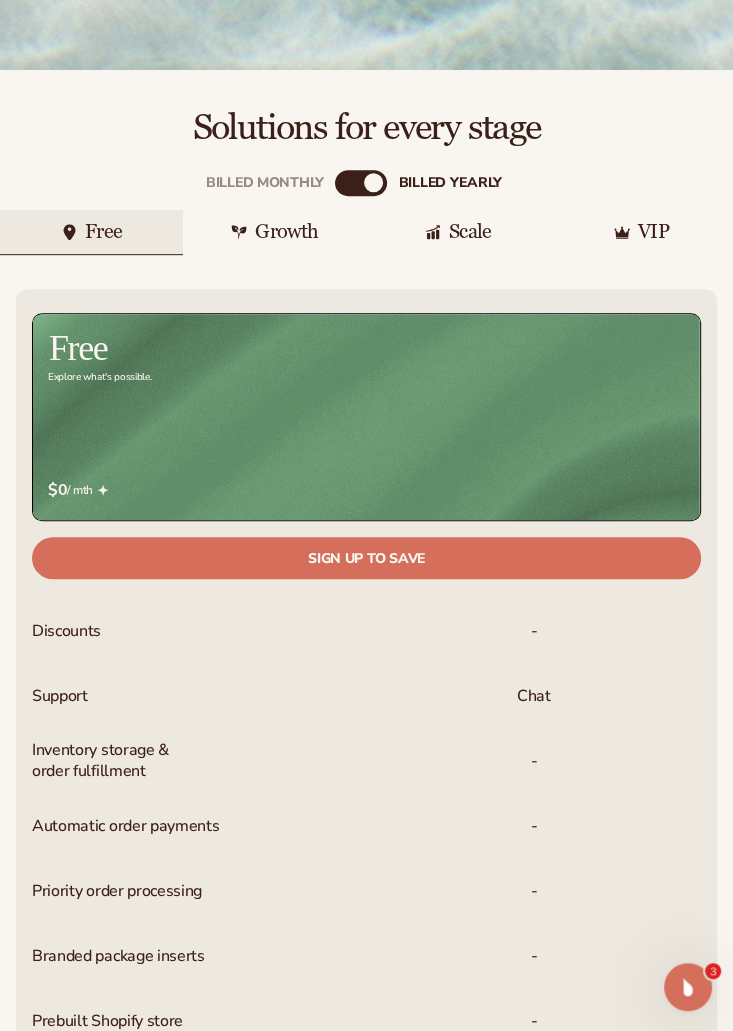 click at bounding box center [366, 417] 